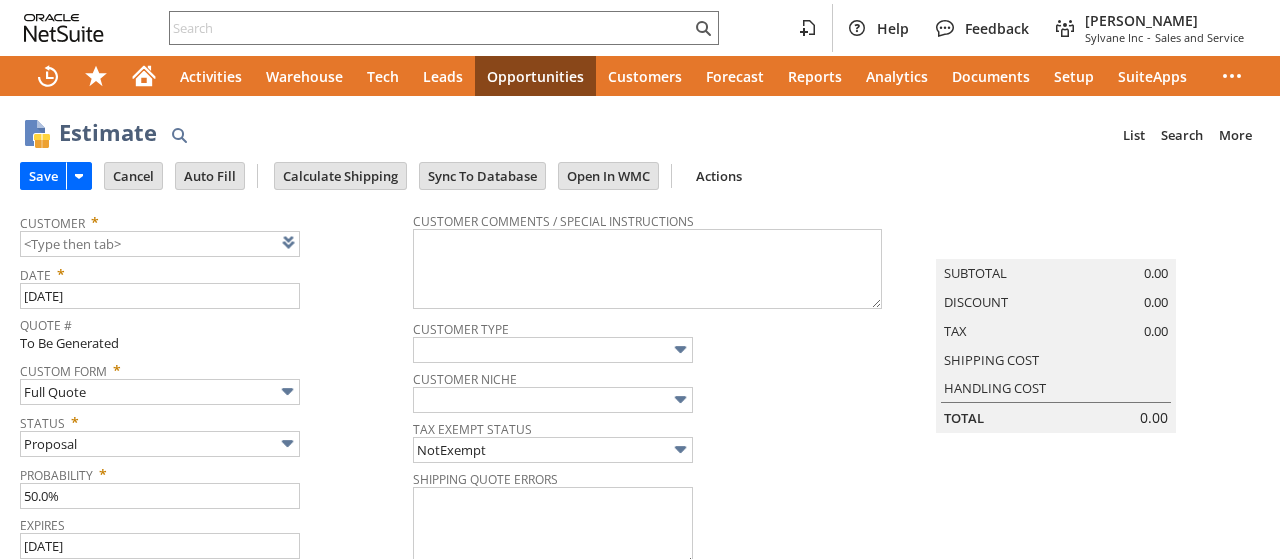 type on "[DATE]" 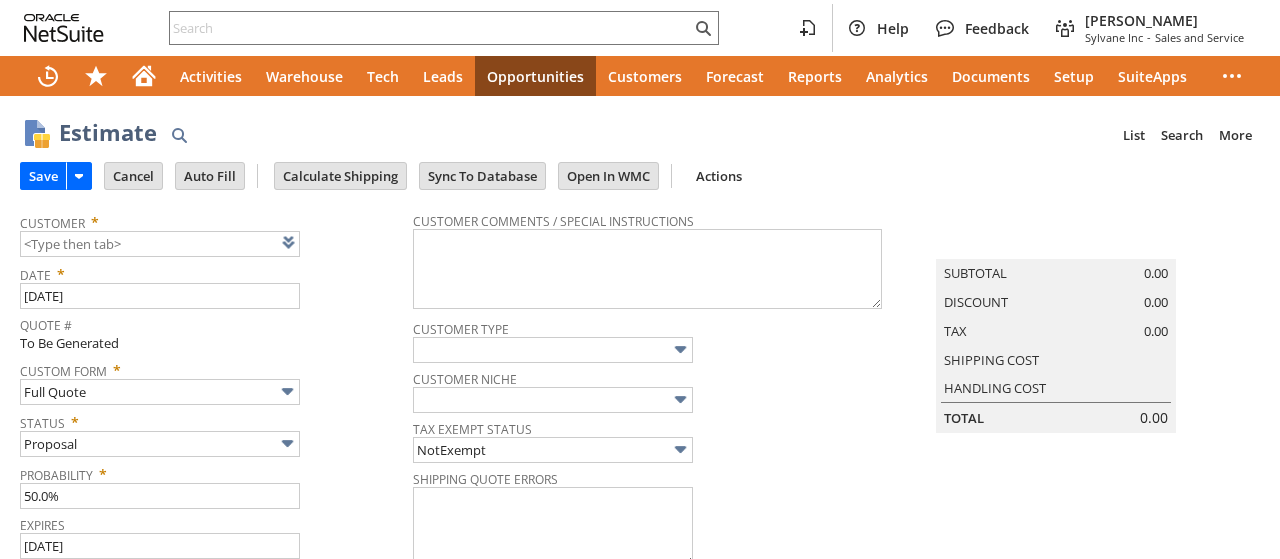 type on "[DATE]" 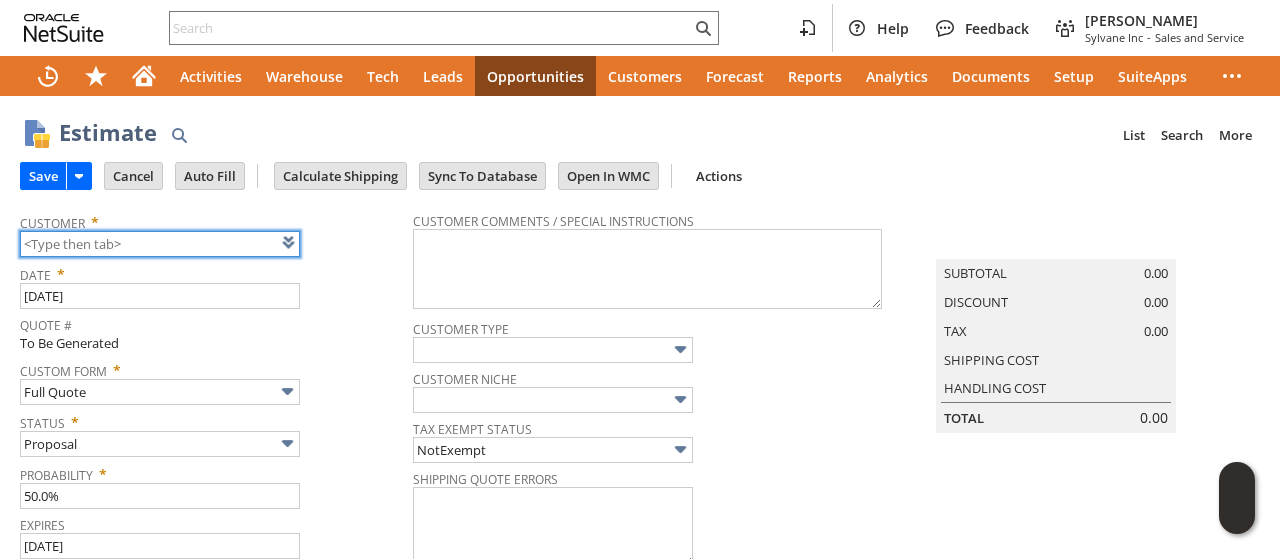 scroll, scrollTop: 0, scrollLeft: 0, axis: both 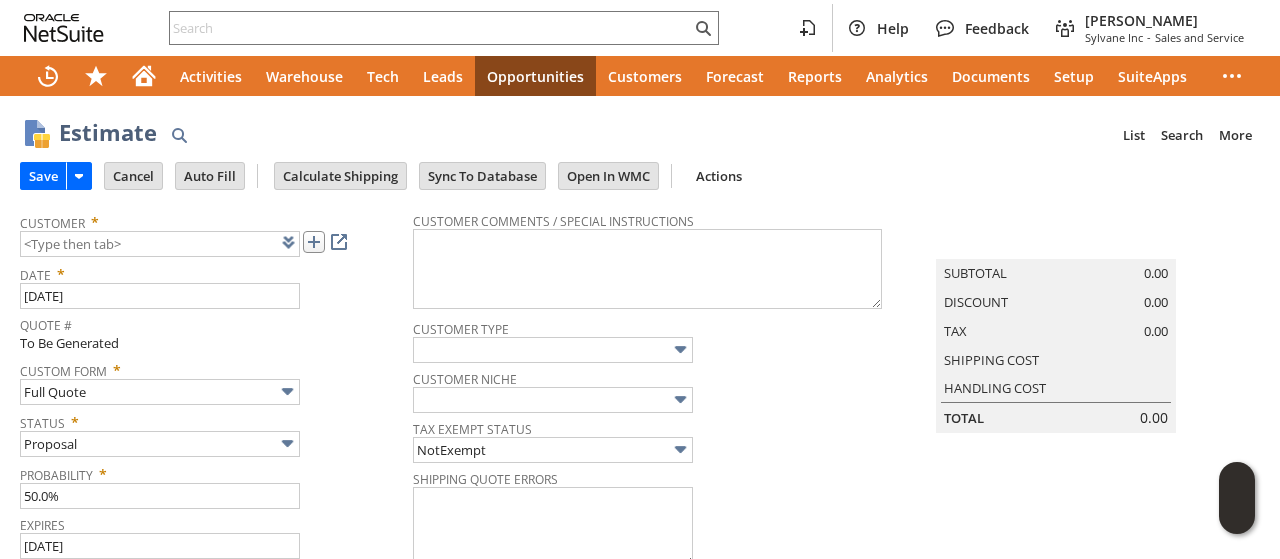 click at bounding box center [314, 242] 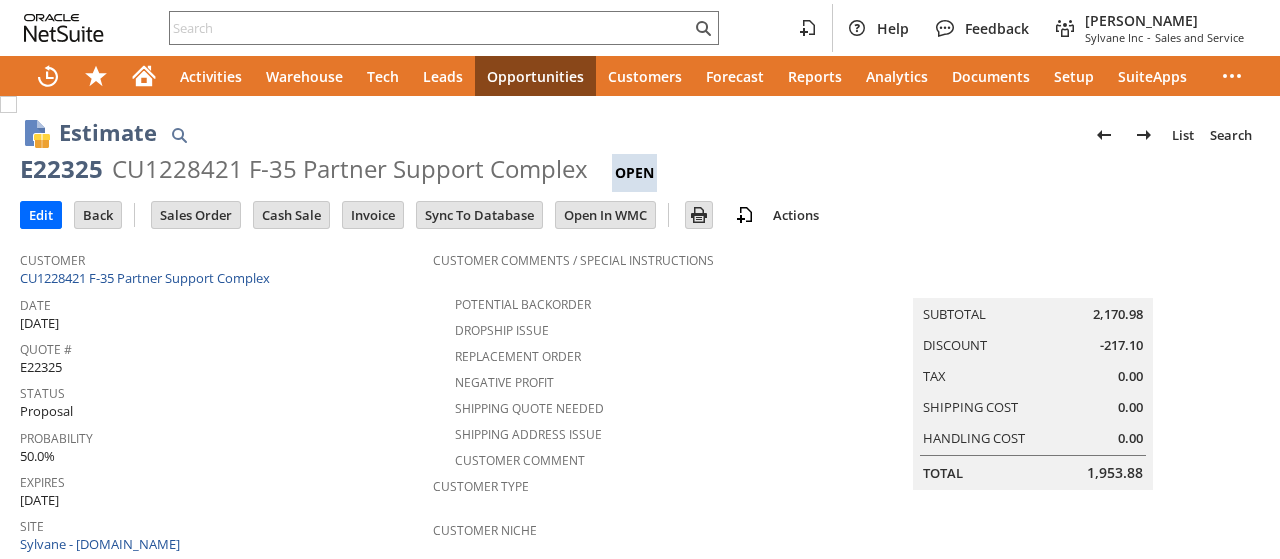 scroll, scrollTop: 0, scrollLeft: 0, axis: both 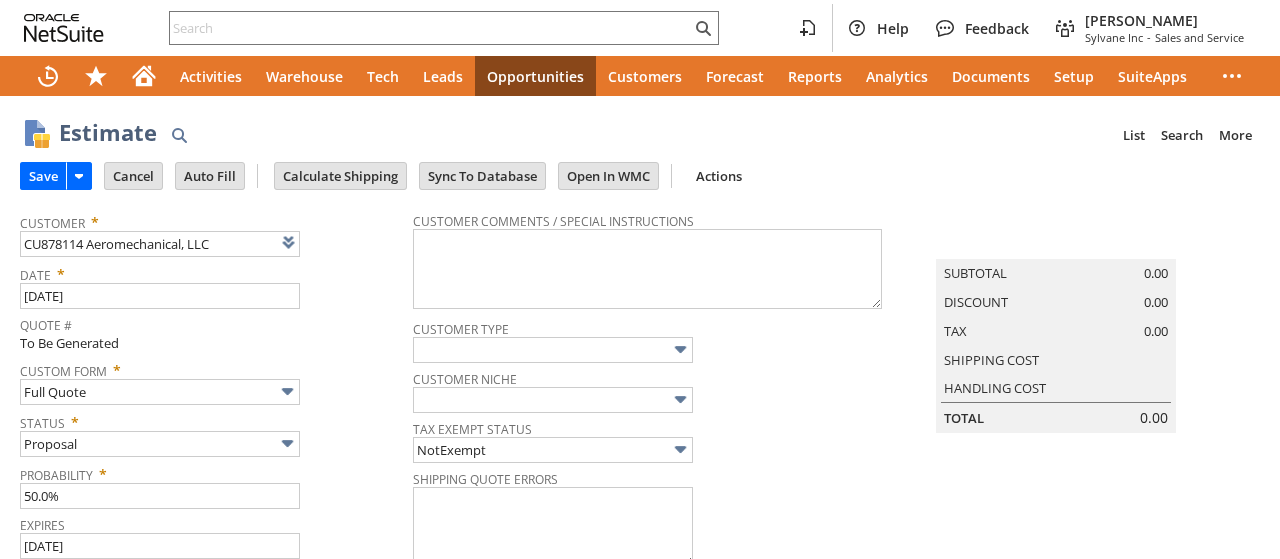 type on "[DATE]" 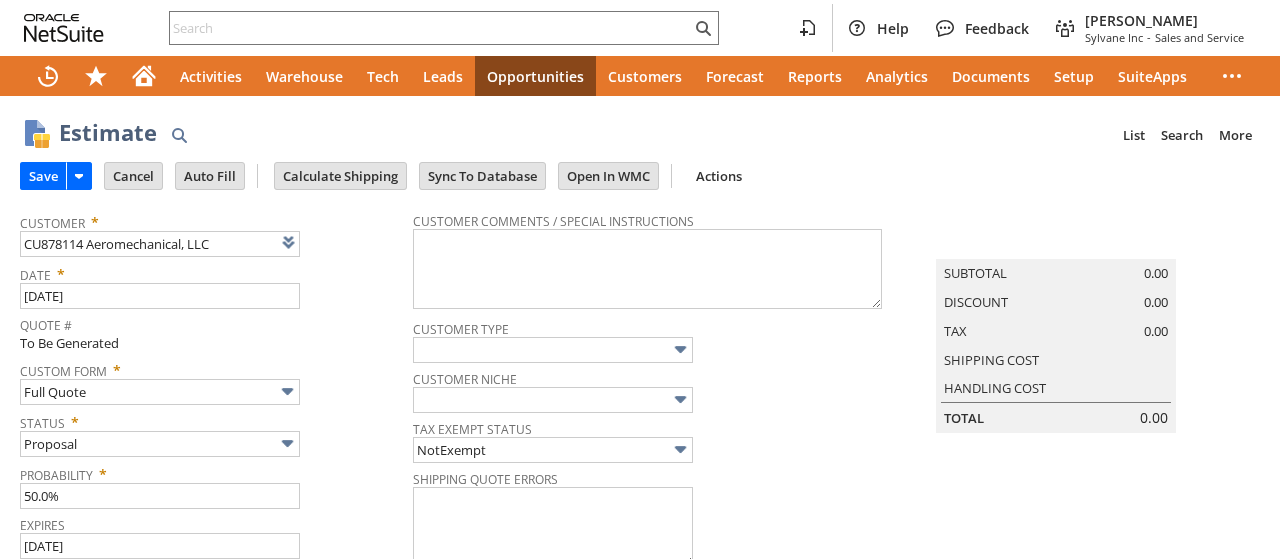 type on "[DATE]" 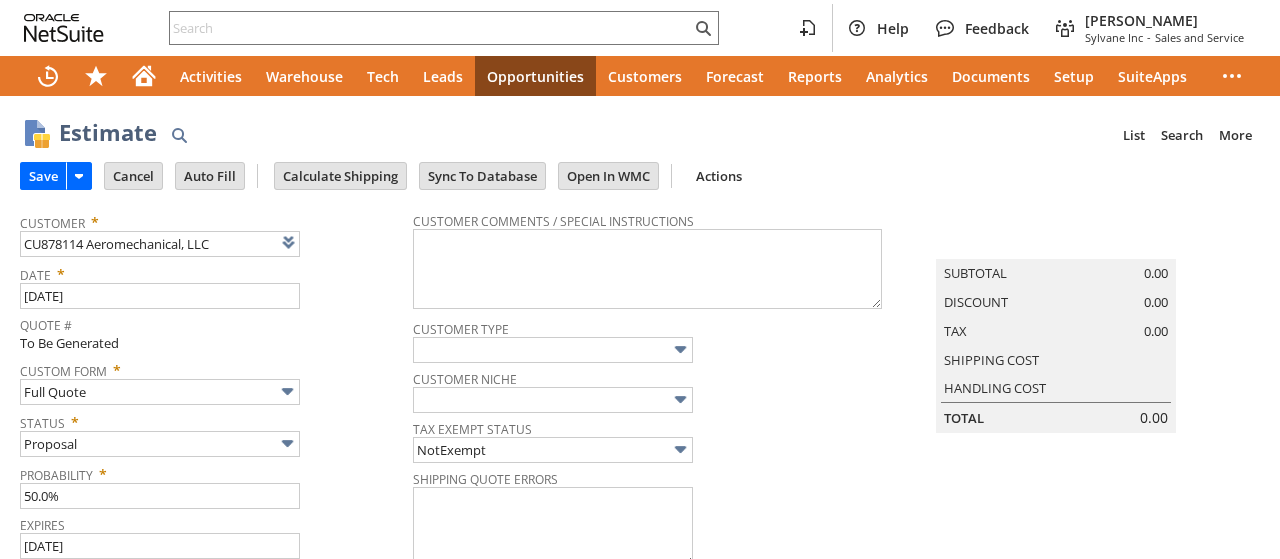 scroll, scrollTop: 0, scrollLeft: 0, axis: both 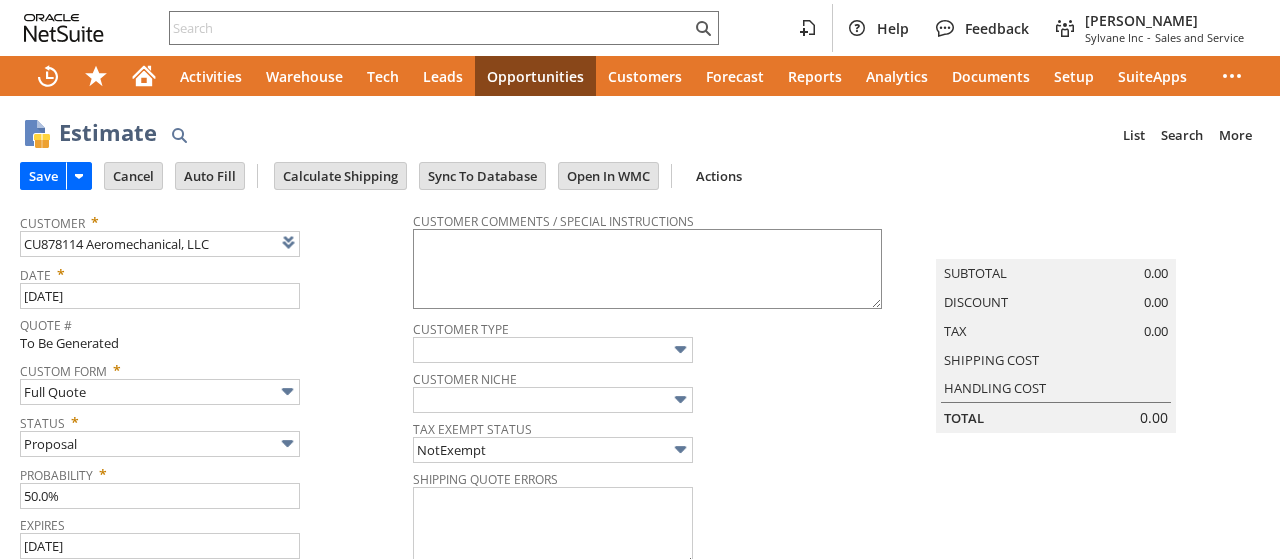 type on "Intelligent Recommendations¹⁰" 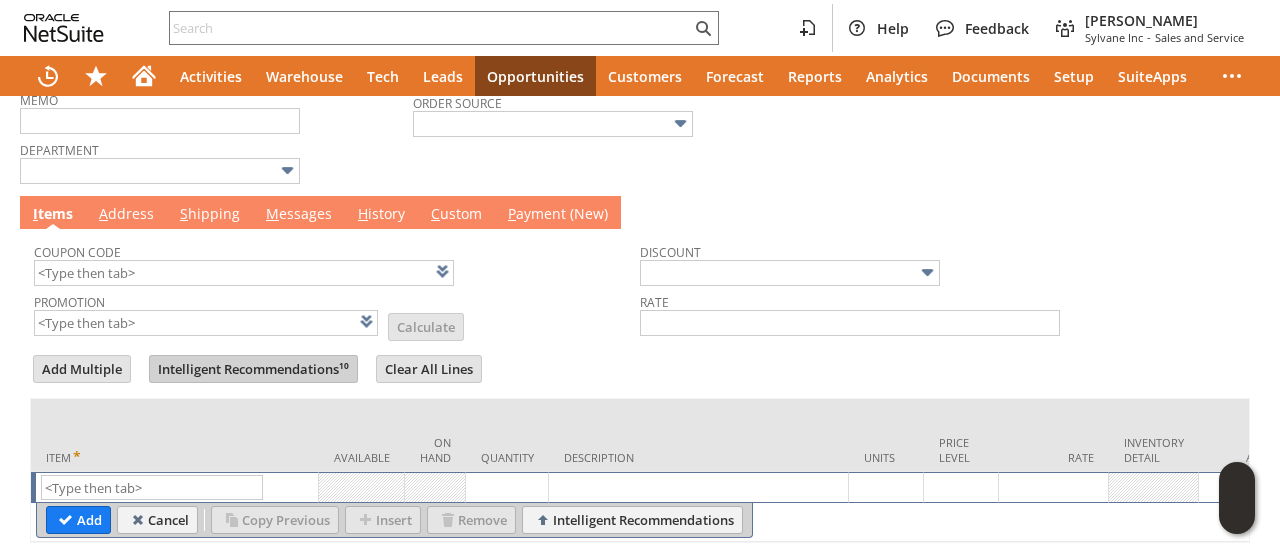 scroll, scrollTop: 641, scrollLeft: 0, axis: vertical 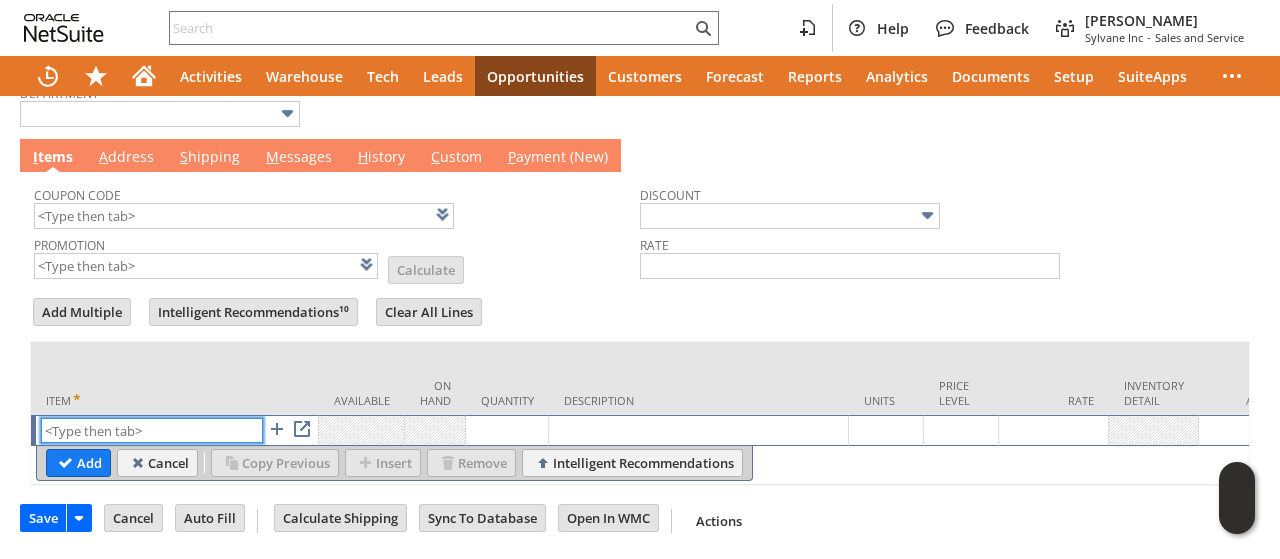 click at bounding box center [152, 430] 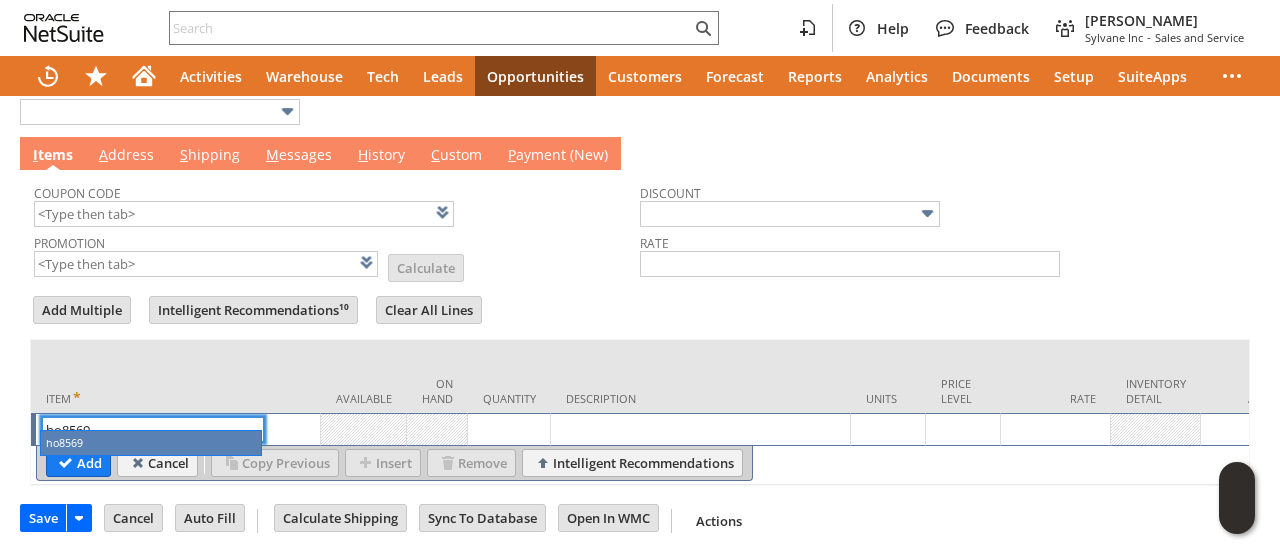 type on "ho8569" 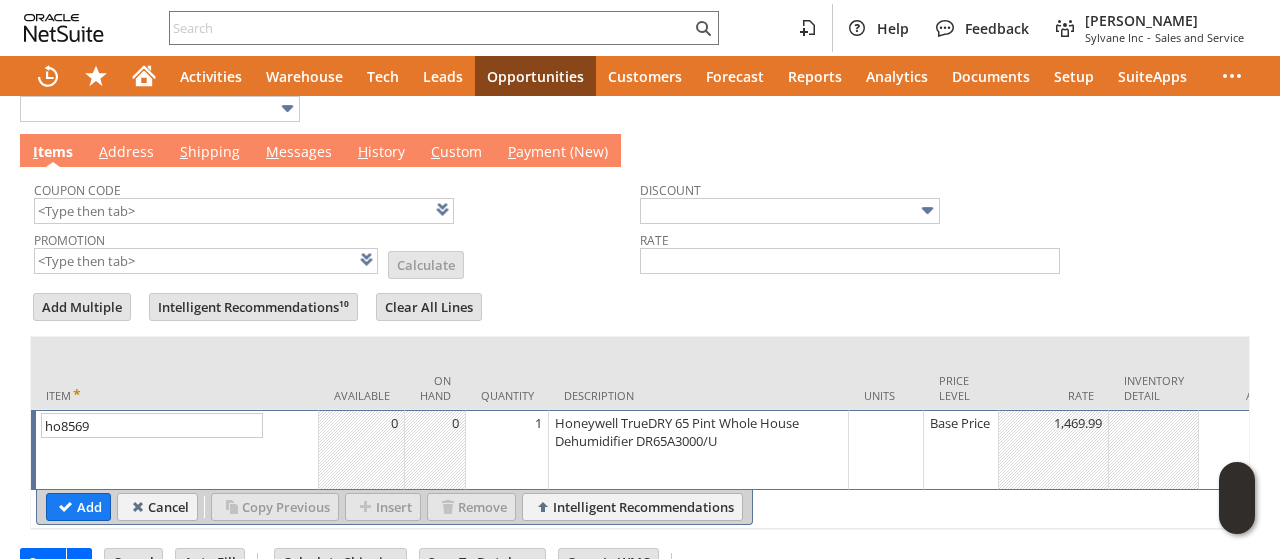 click on "1" at bounding box center [507, 450] 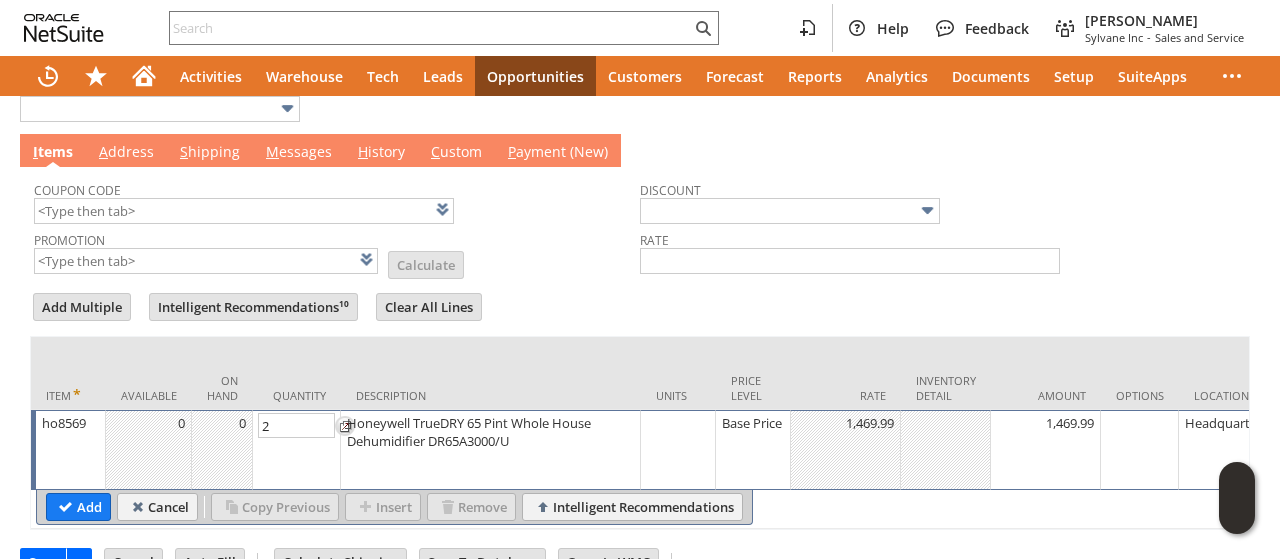 type on "2" 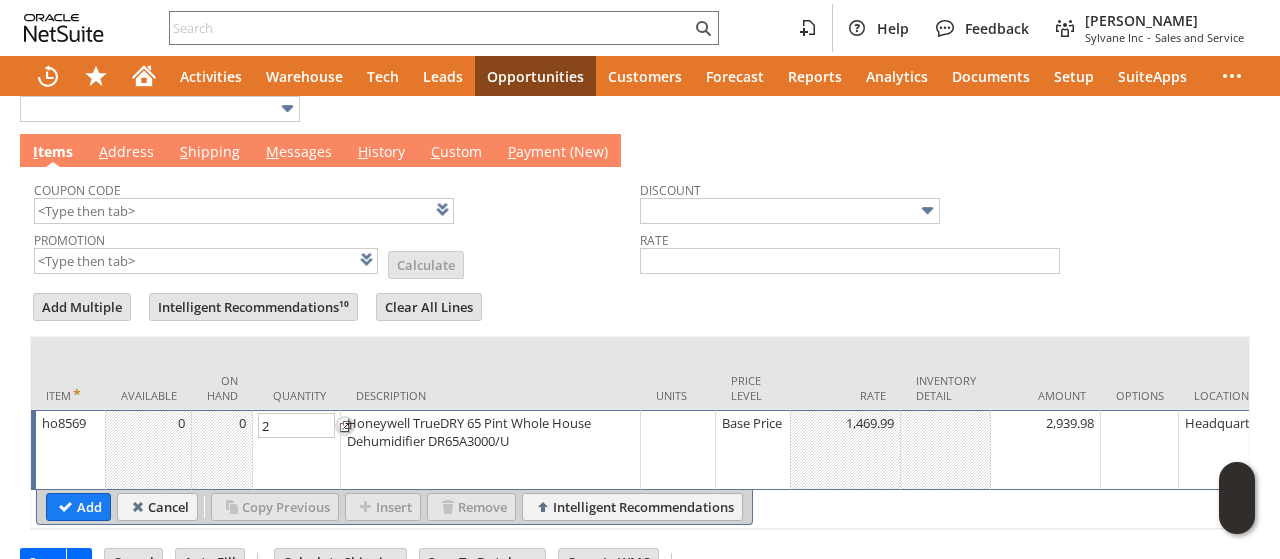 click on "Add" at bounding box center [78, 507] 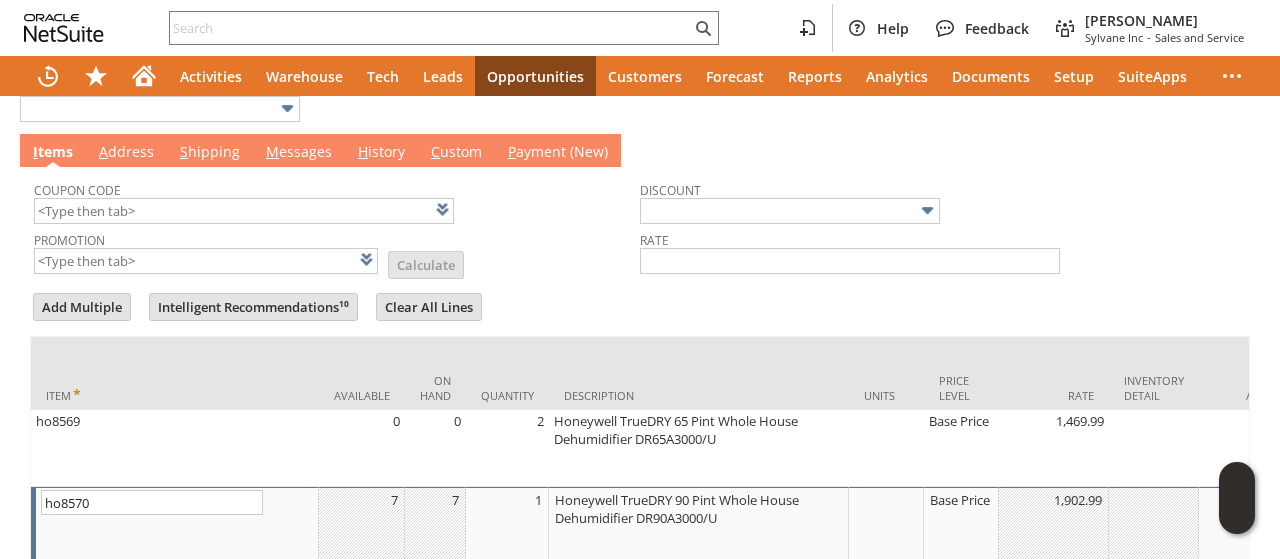 scroll, scrollTop: 741, scrollLeft: 0, axis: vertical 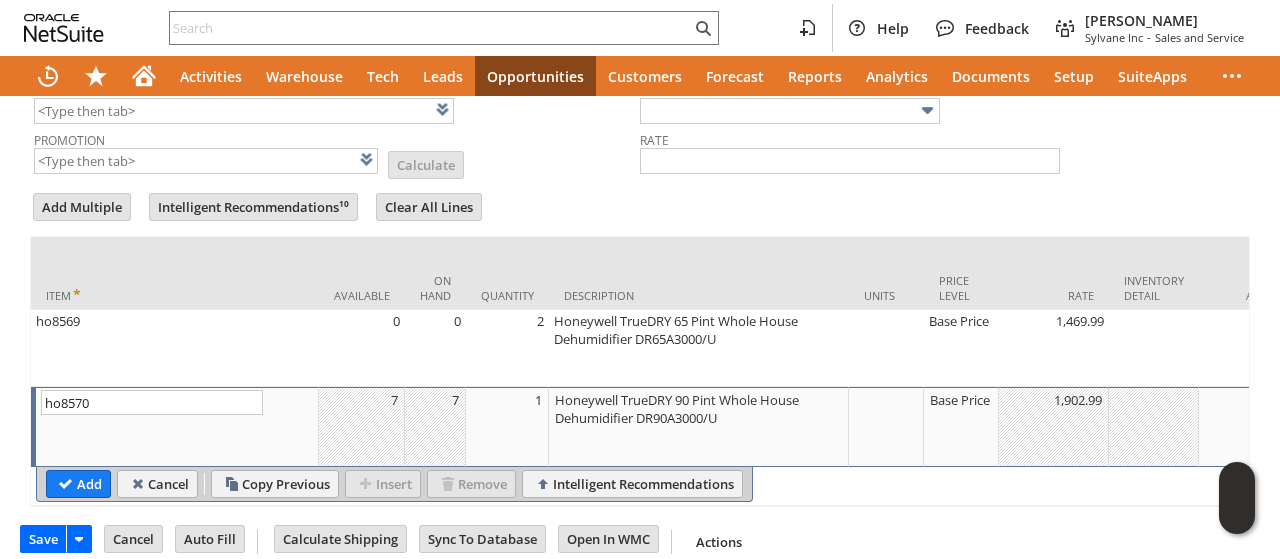 type on "ho8570" 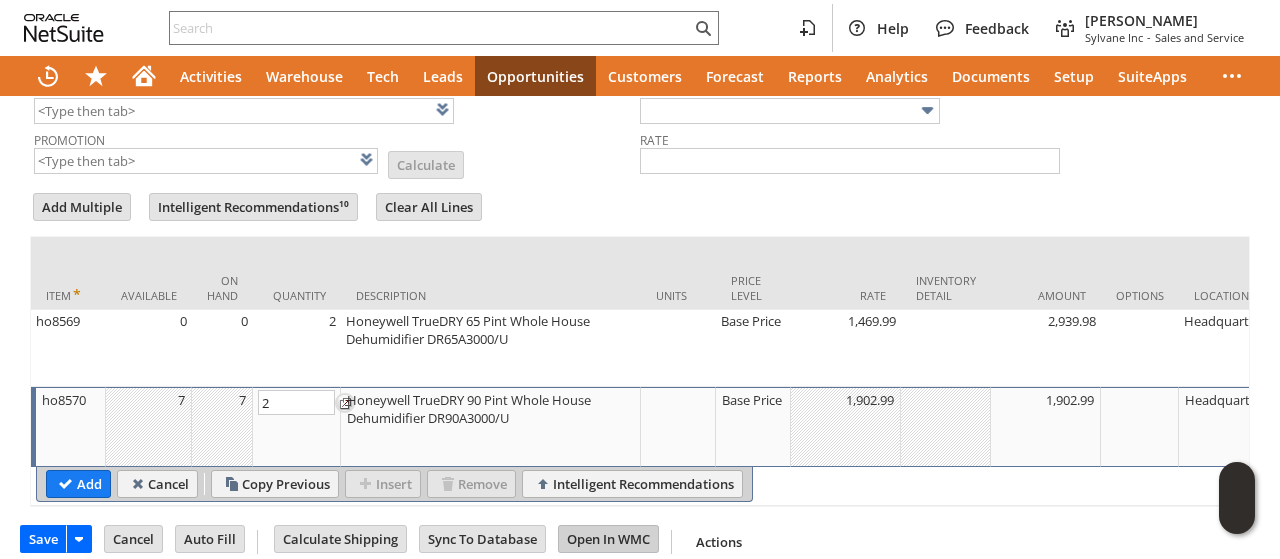 type on "2" 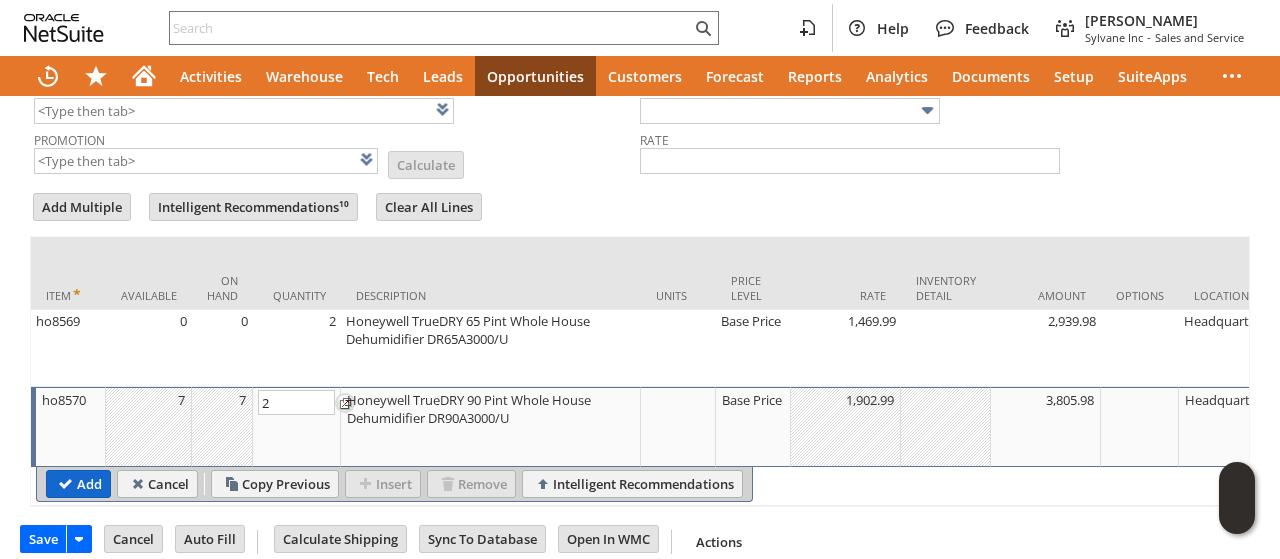 click on "Add" at bounding box center [78, 484] 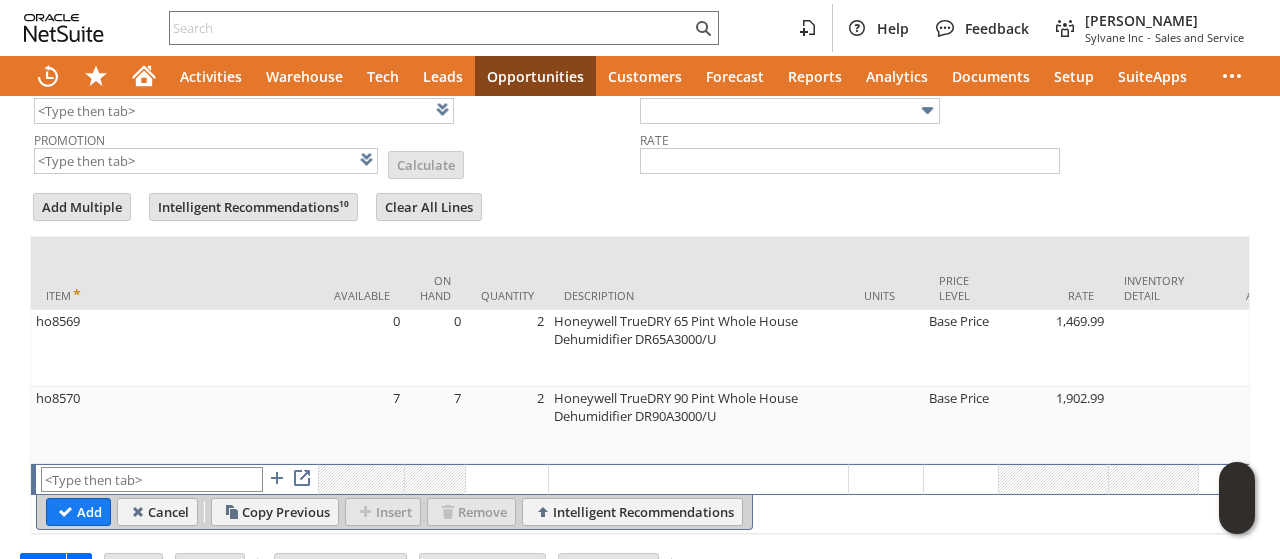 click at bounding box center (152, 479) 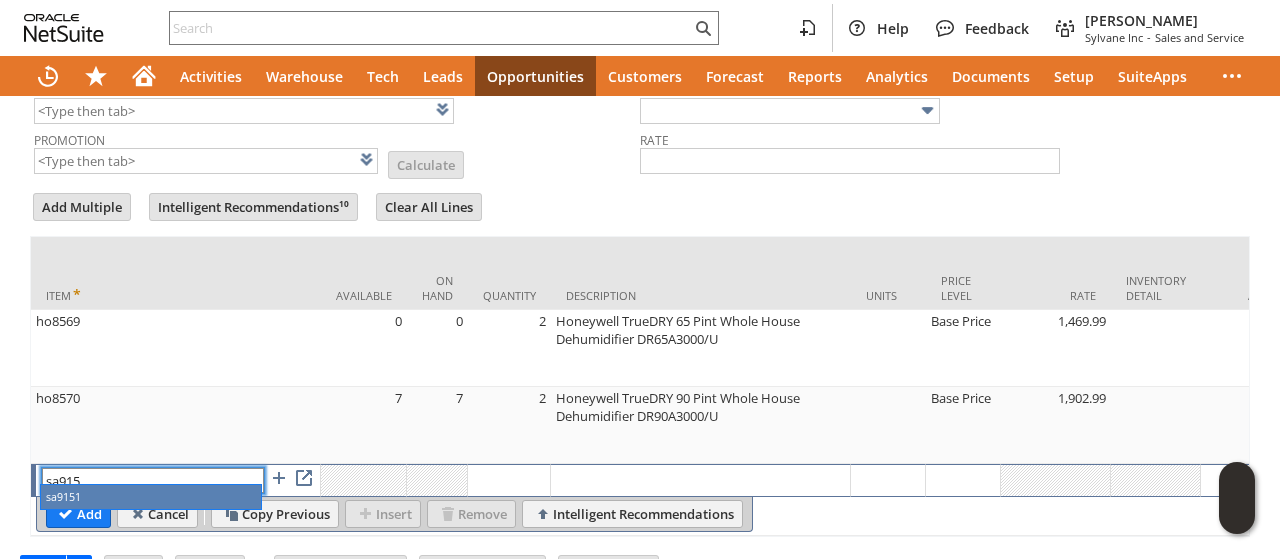 type on "sa9151" 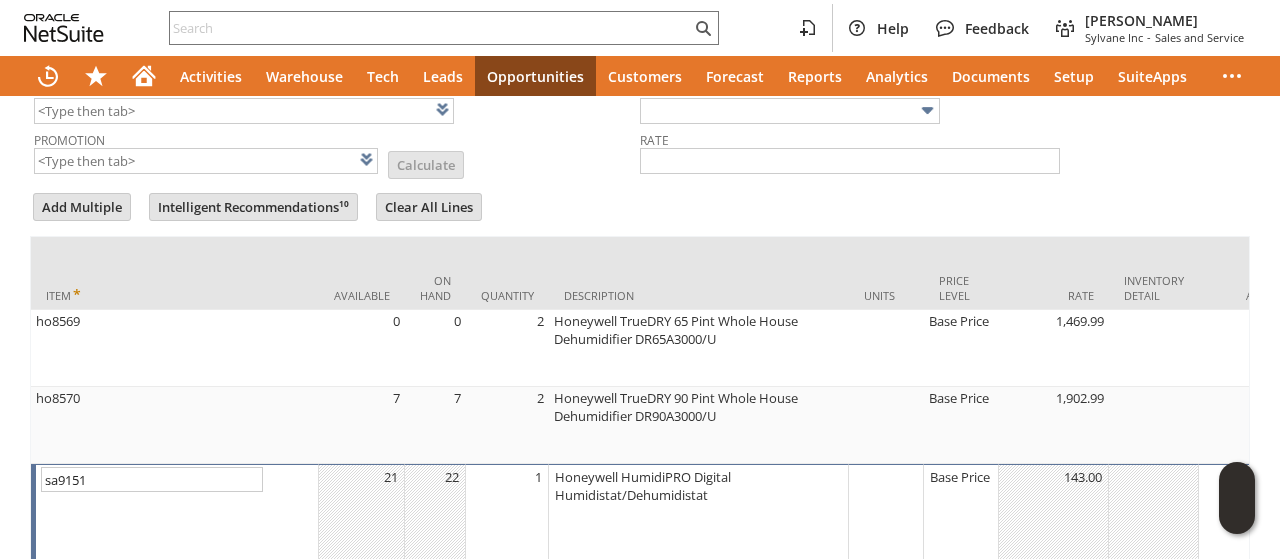 type on "1" 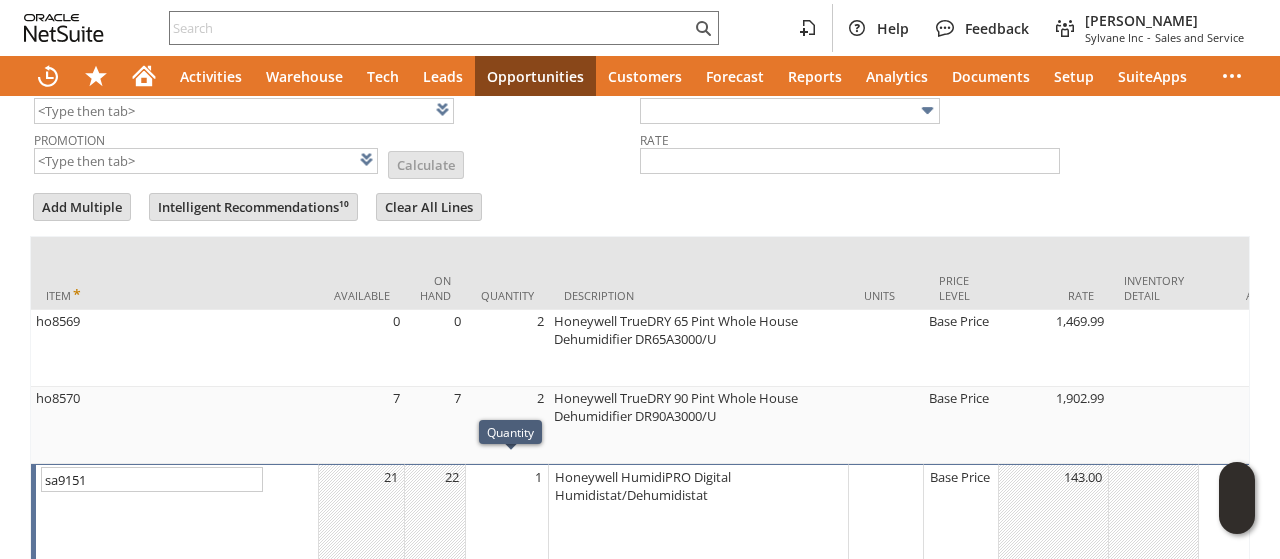 type on "sa9151" 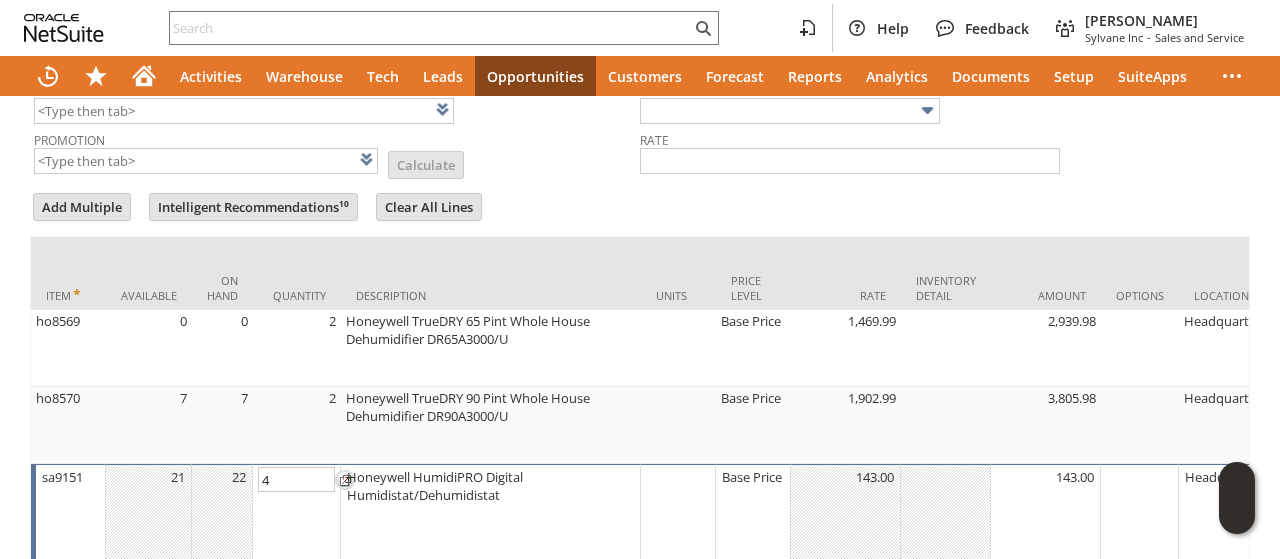 type on "4" 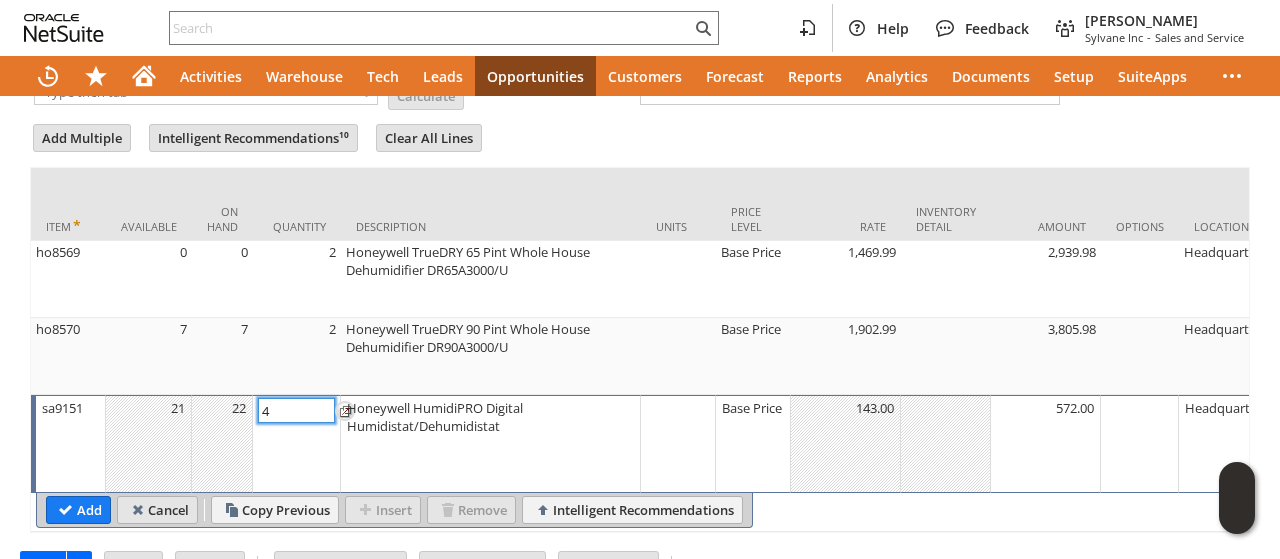 scroll, scrollTop: 841, scrollLeft: 0, axis: vertical 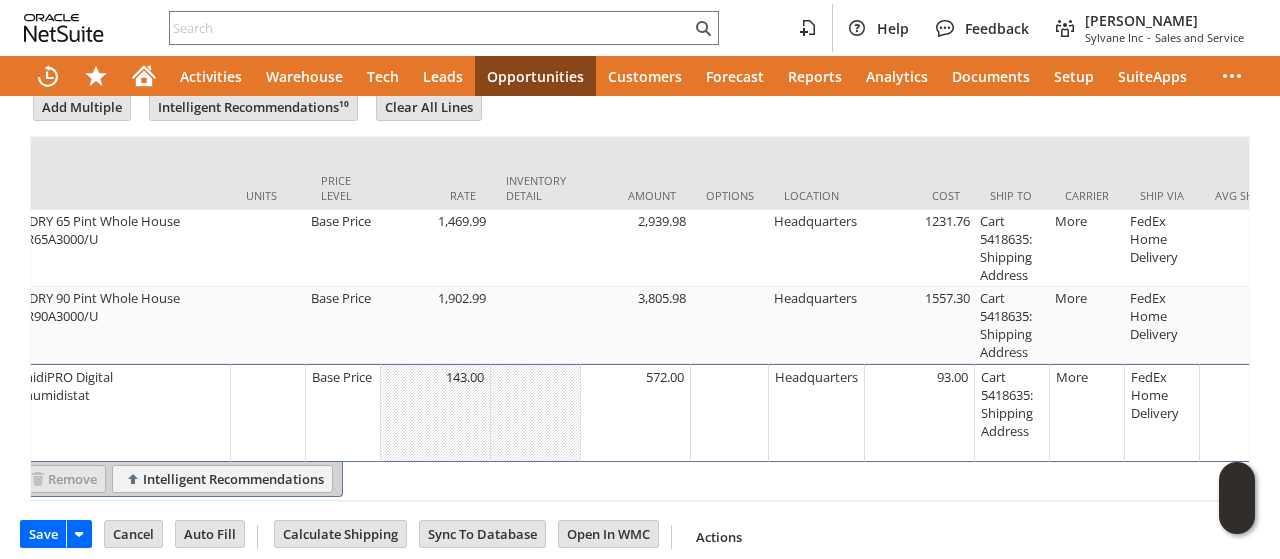 click on "Cart 5418635: Shipping Address" at bounding box center [1012, 404] 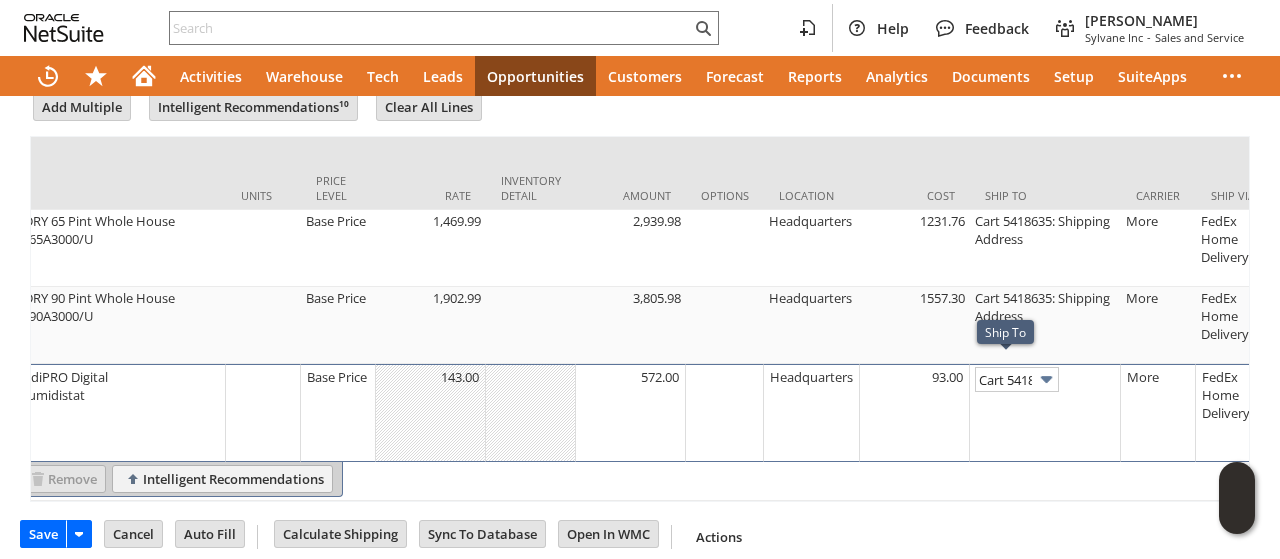 scroll, scrollTop: 0, scrollLeft: 133, axis: horizontal 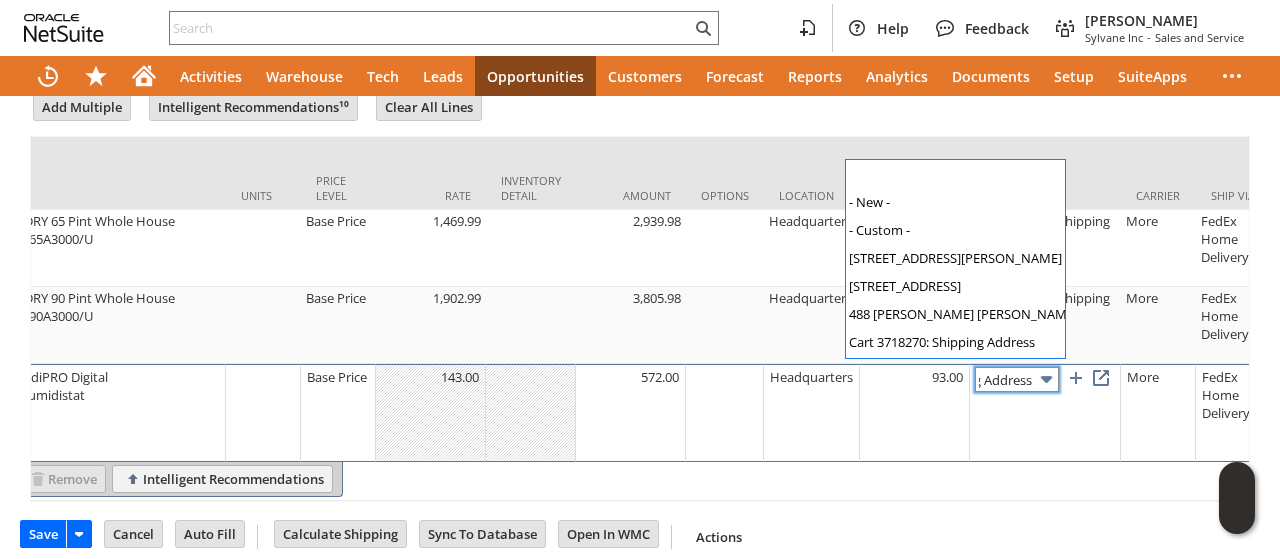 click on "Cart 5418635: Shipping Address" at bounding box center [1017, 379] 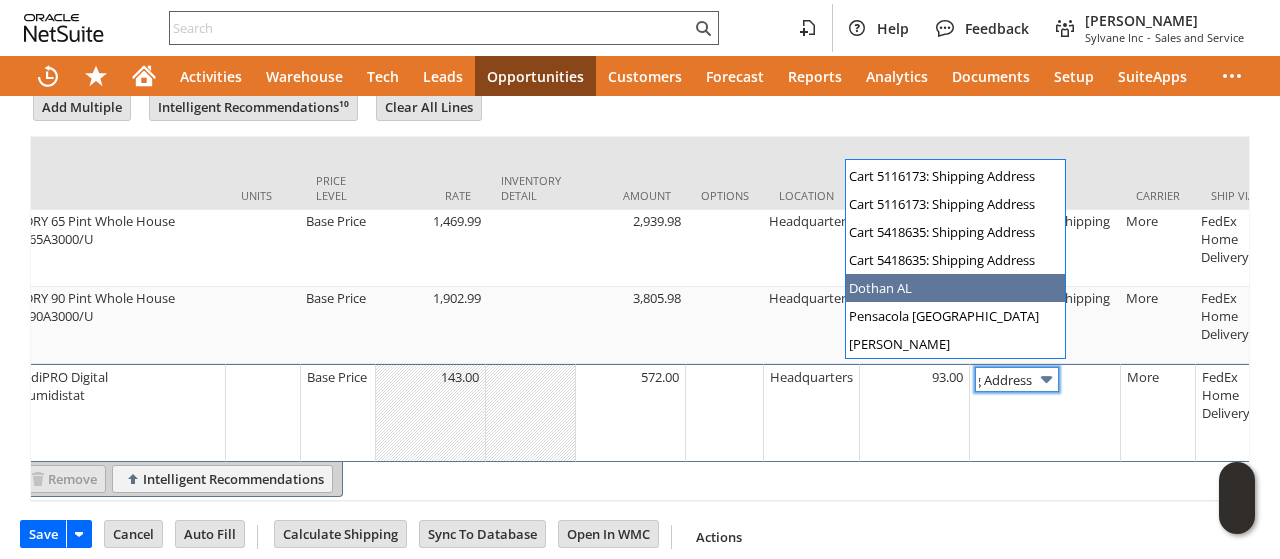 scroll, scrollTop: 0, scrollLeft: 0, axis: both 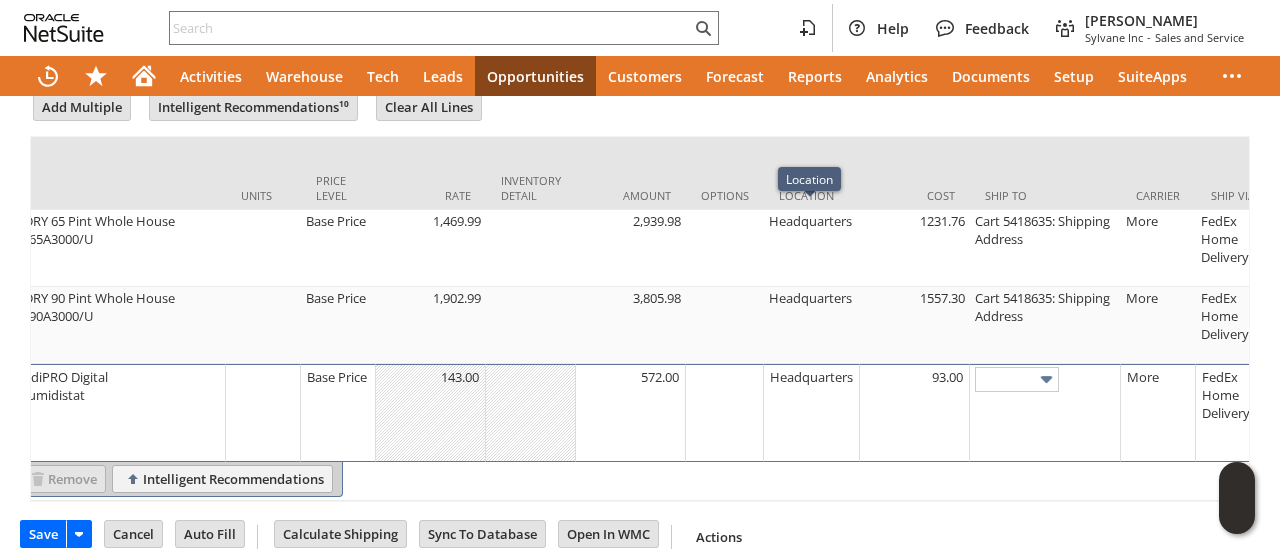 click on "Save
Save
Cancel
Auto Fill
Calculate Shipping
Go To Register
Sync To Database" at bounding box center (640, 528) 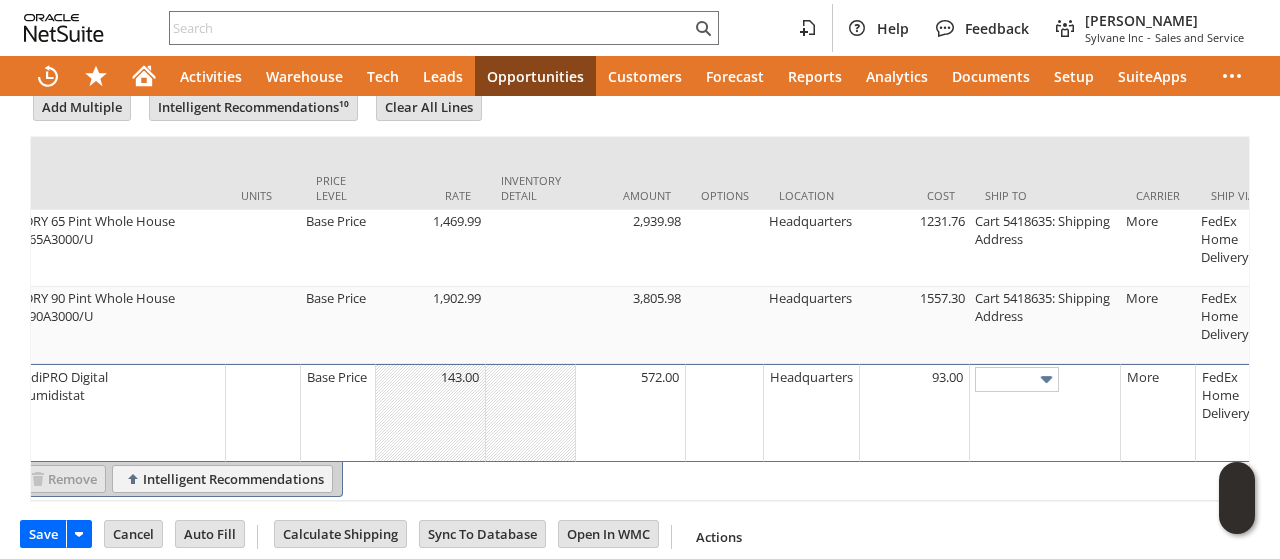 type on "36551" 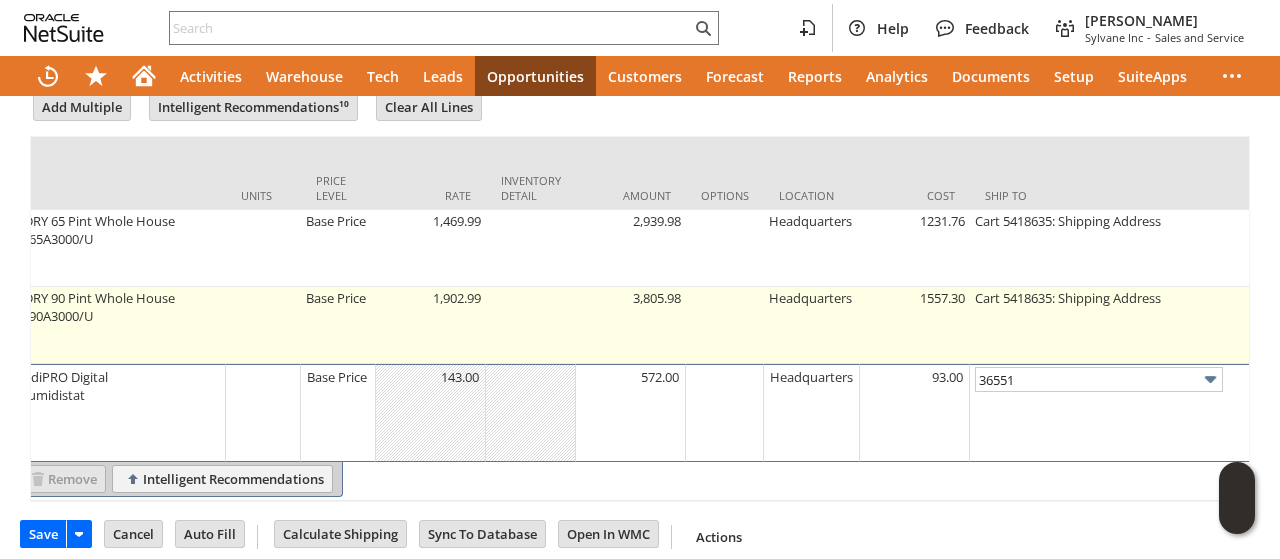 click on "Cart 5418635: Shipping Address" at bounding box center [1154, 325] 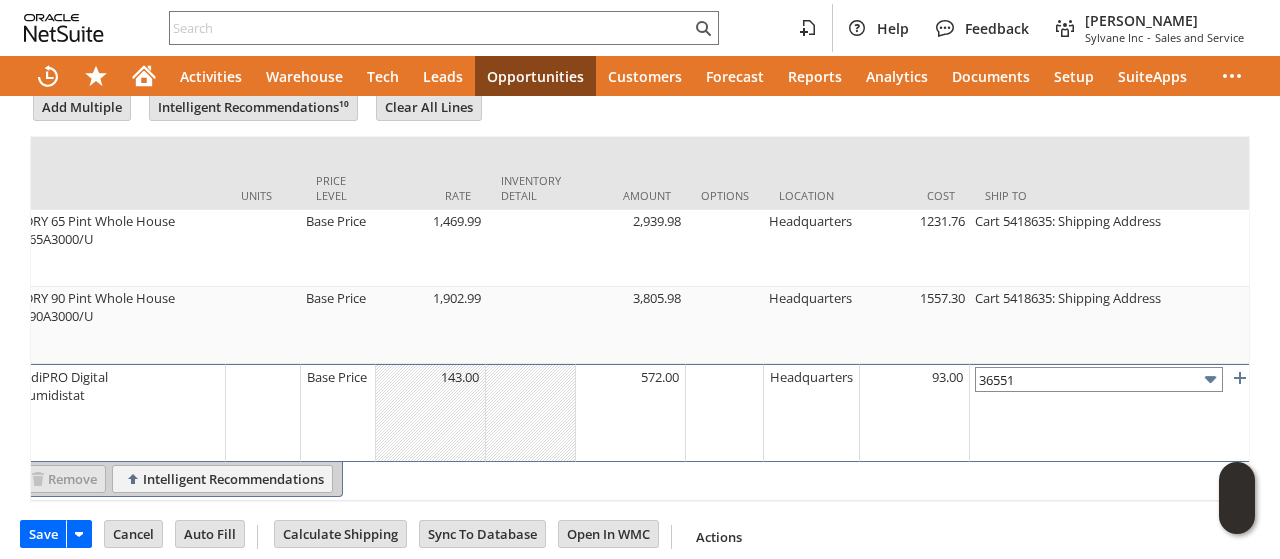 type on "OK" 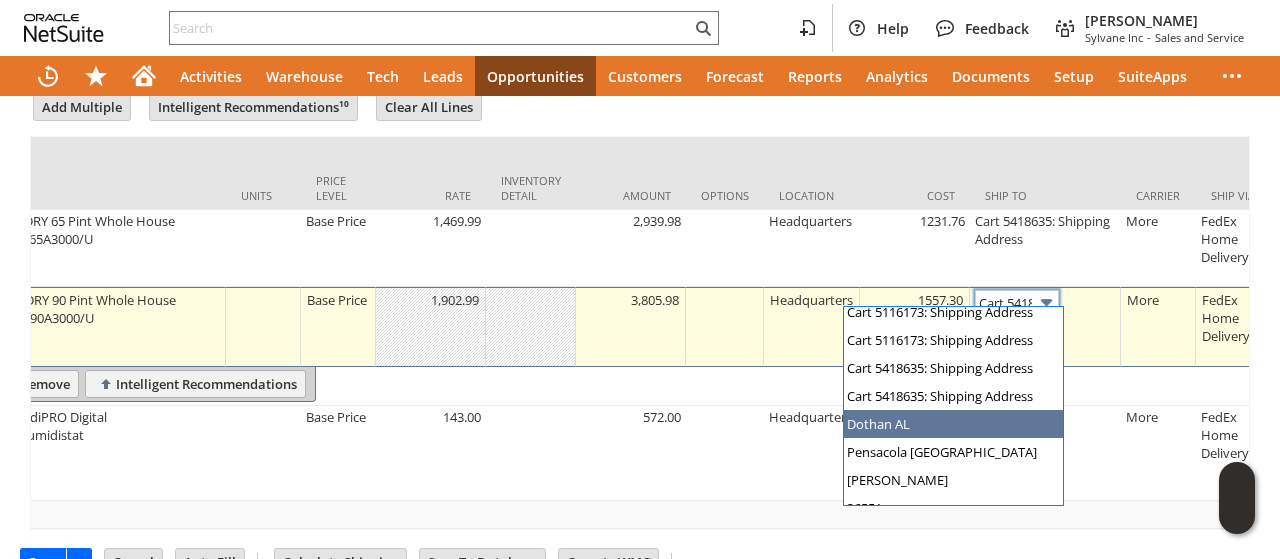 scroll, scrollTop: 362, scrollLeft: 0, axis: vertical 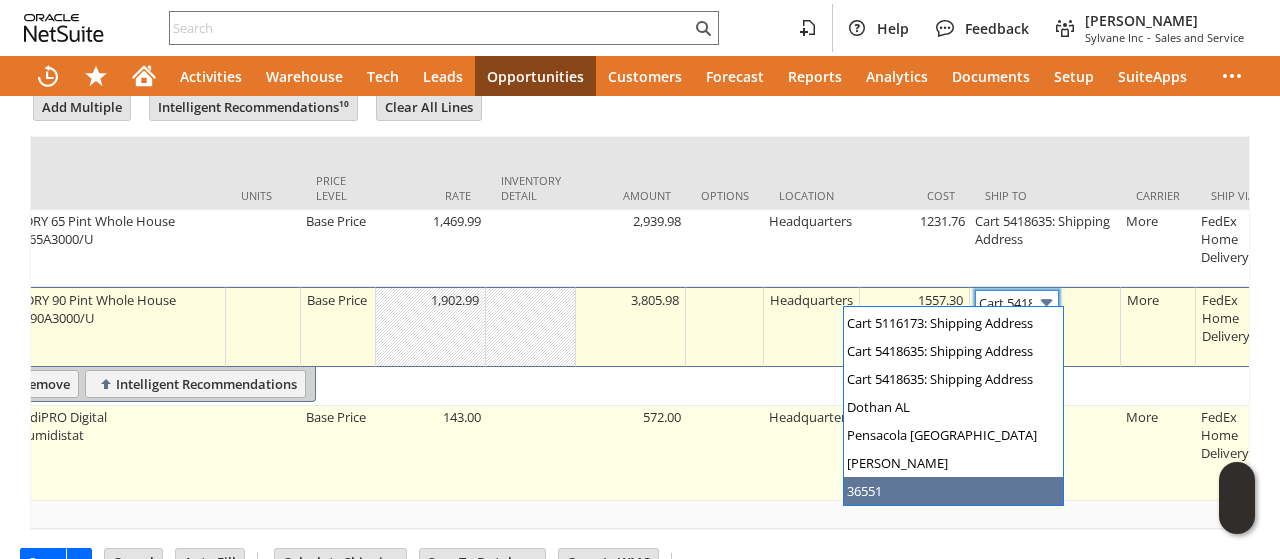 drag, startPoint x: 1018, startPoint y: 490, endPoint x: 1020, endPoint y: 467, distance: 23.086792 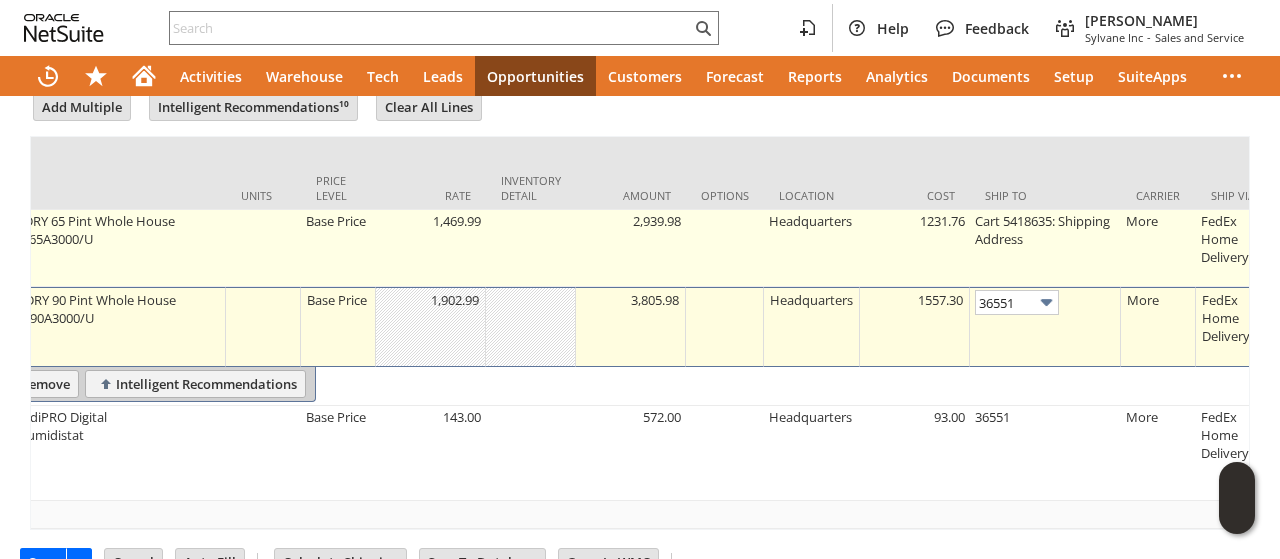 click on "Cart 5418635: Shipping Address" at bounding box center [1045, 248] 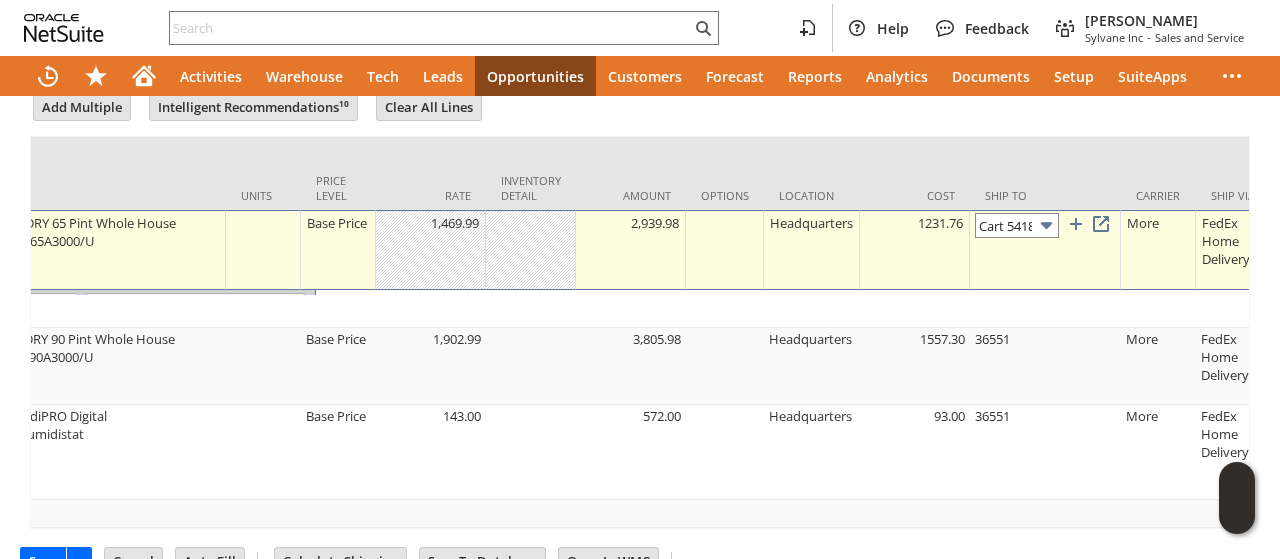 click on "Cart 5418635: Shipping Address" at bounding box center [1017, 225] 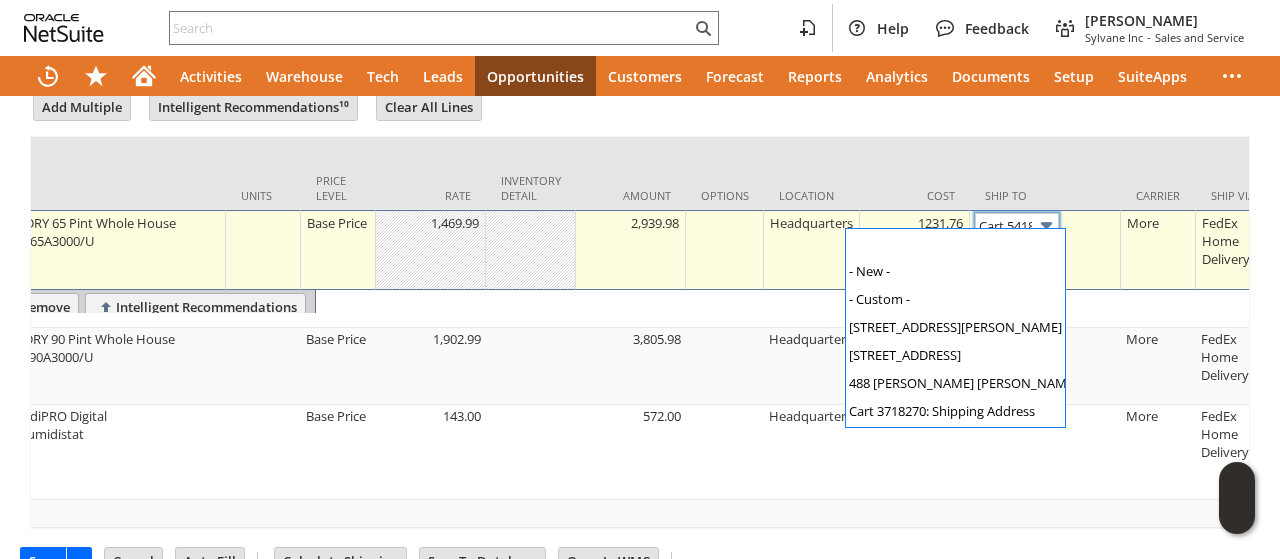 type on "Base Price" 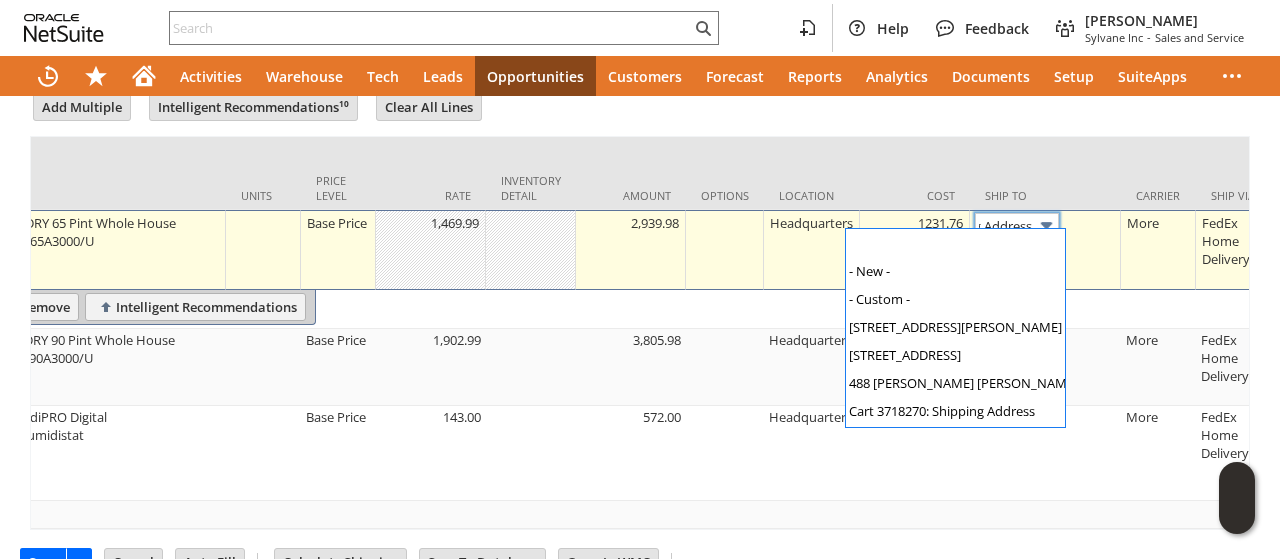 scroll, scrollTop: 362, scrollLeft: 0, axis: vertical 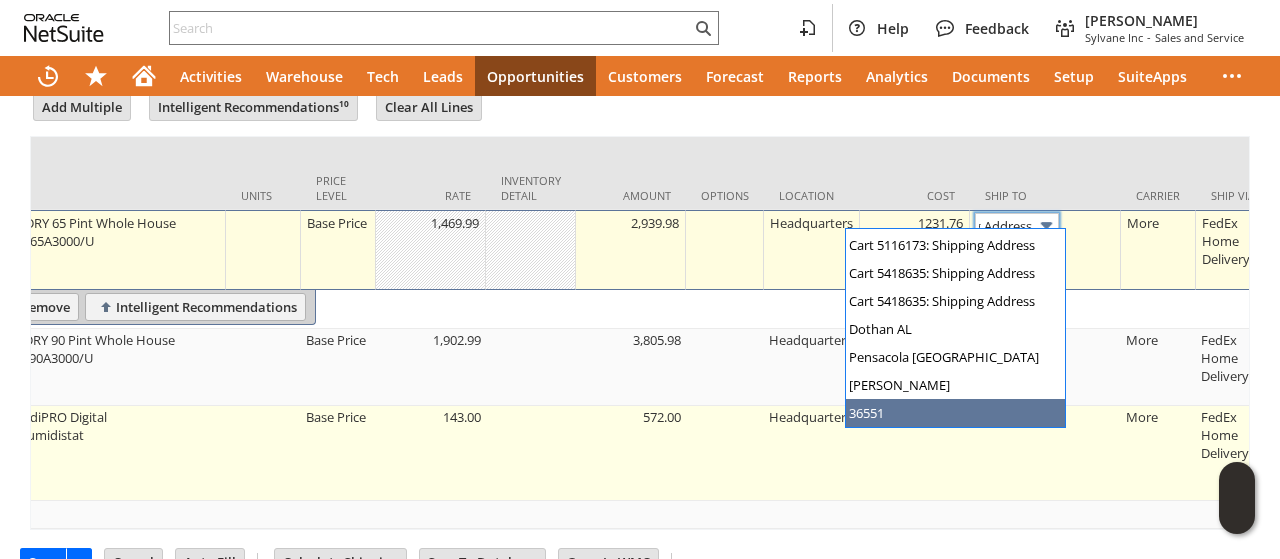 type on "36551" 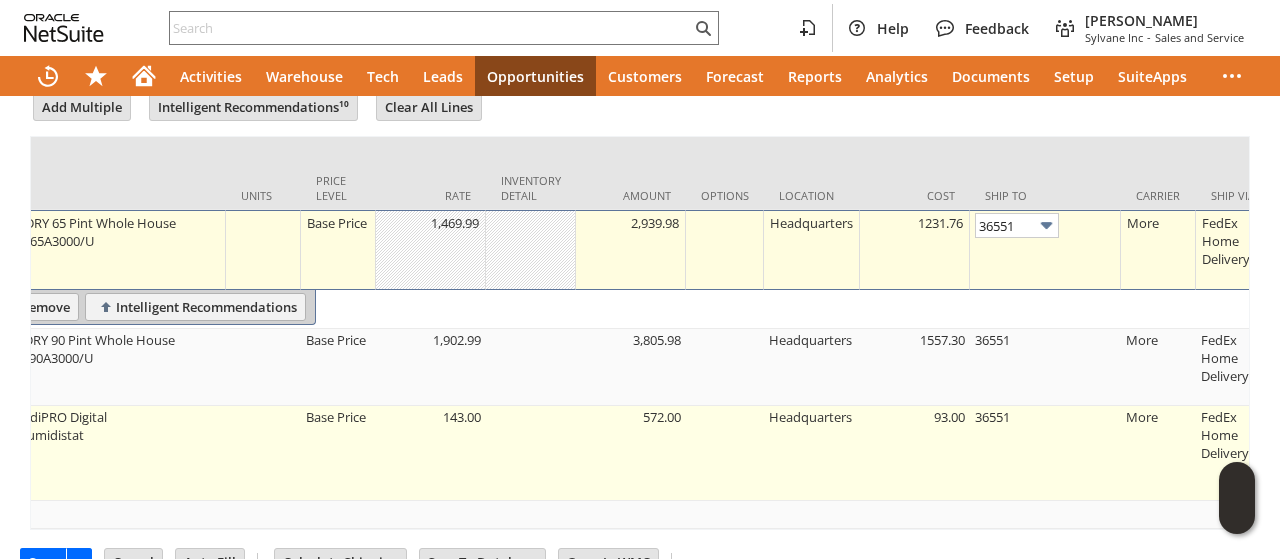 scroll, scrollTop: 0, scrollLeft: 0, axis: both 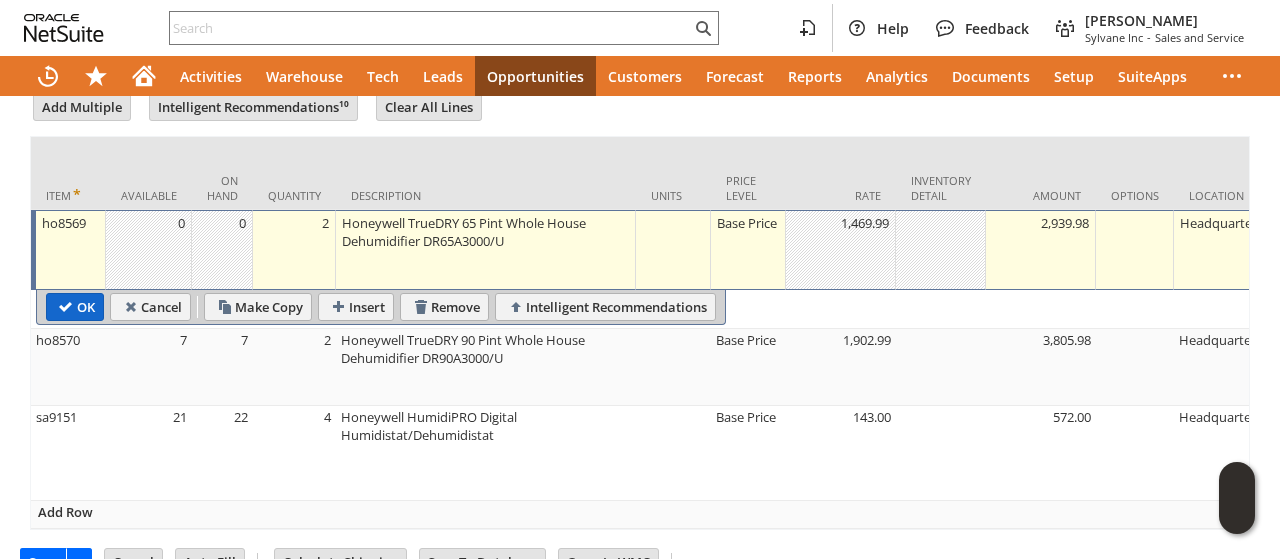 click on "OK" at bounding box center [75, 307] 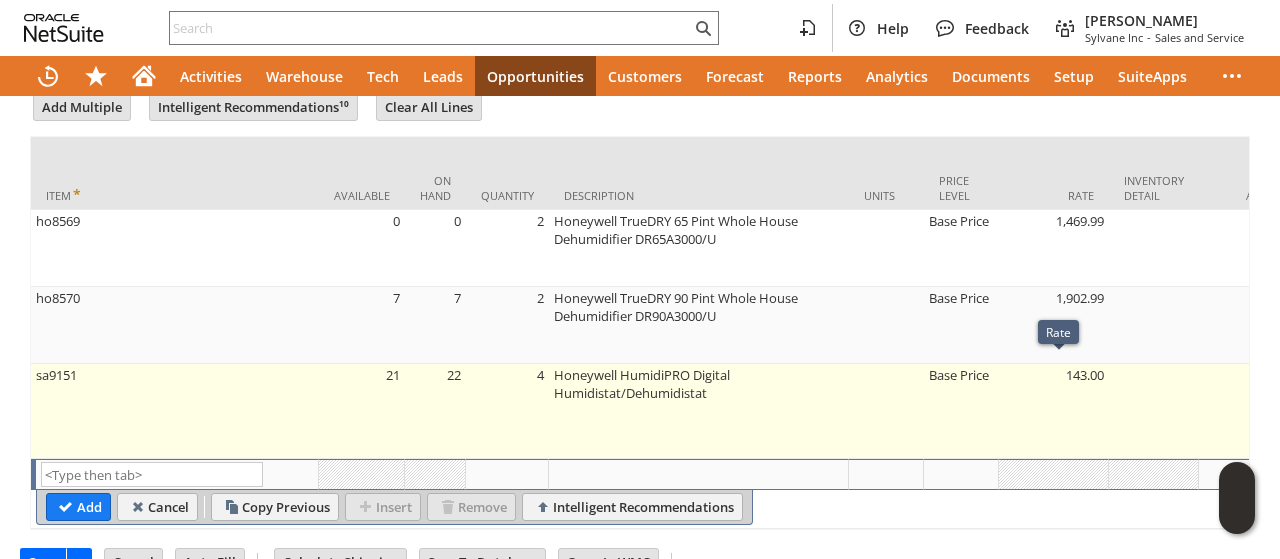 click on "Base Price" at bounding box center [961, 411] 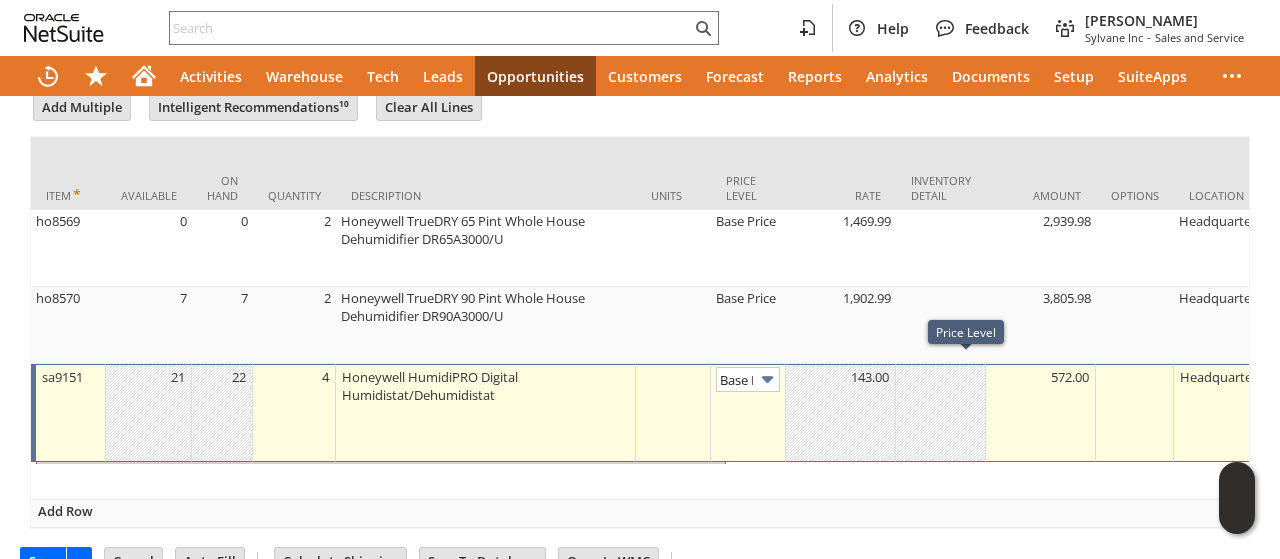 type on "Base Price" 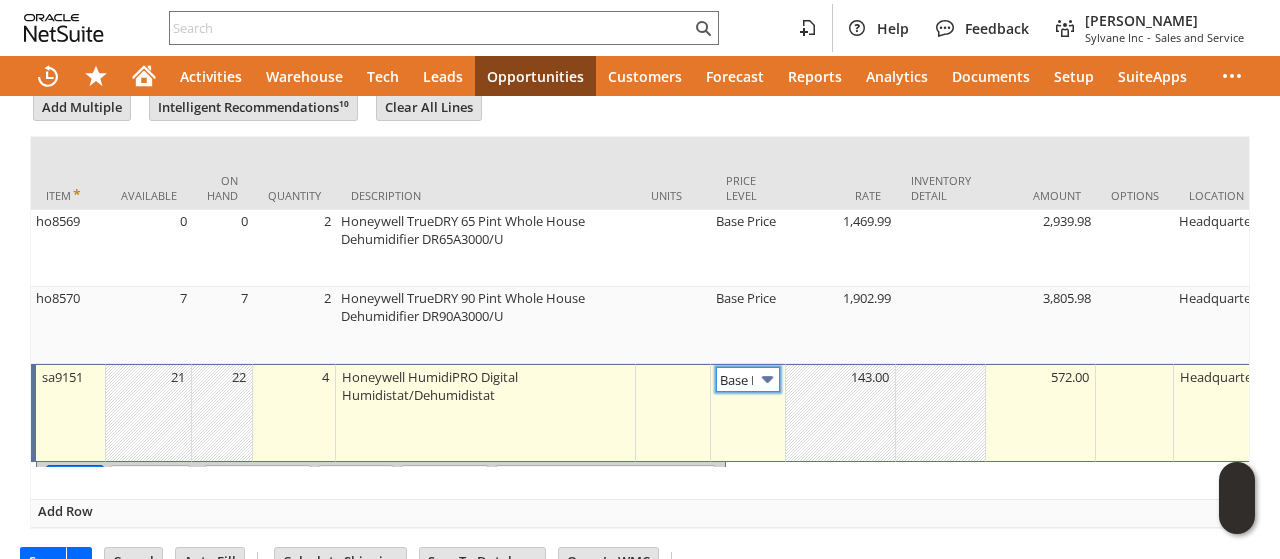 scroll, scrollTop: 0, scrollLeft: 28, axis: horizontal 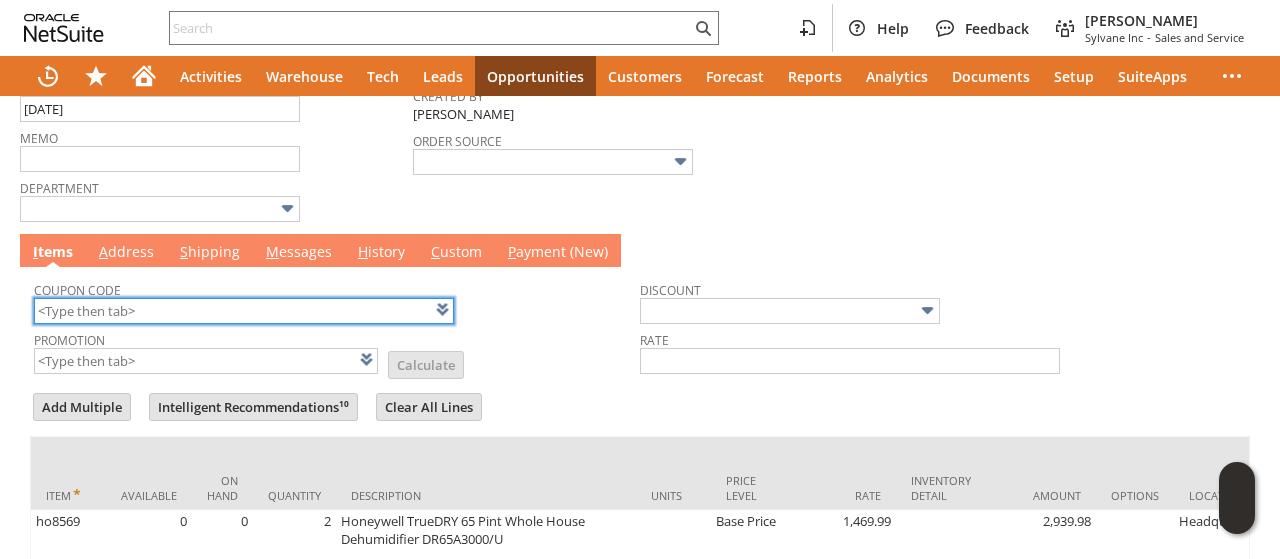 click at bounding box center (244, 311) 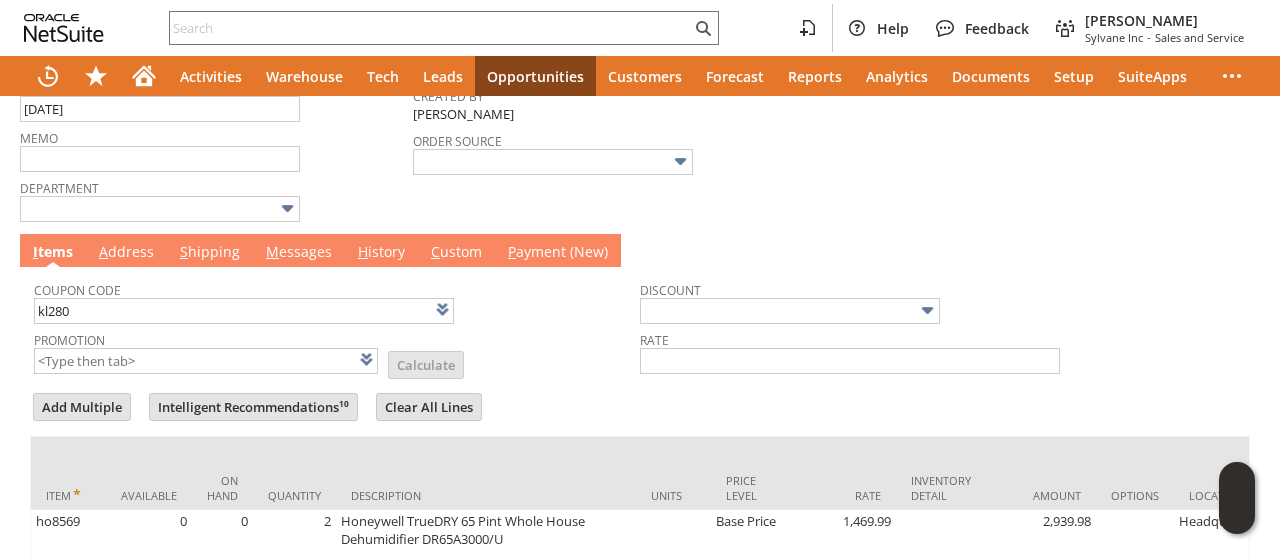 click on "Customer Comments / Special Instructions
Customer Type
Customer Niche
Tax Exempt Status
NotExempt
Shipping Quote Errors
Reference Key
Created By
Tucker Moss
Order Source" at bounding box center [652, -58] 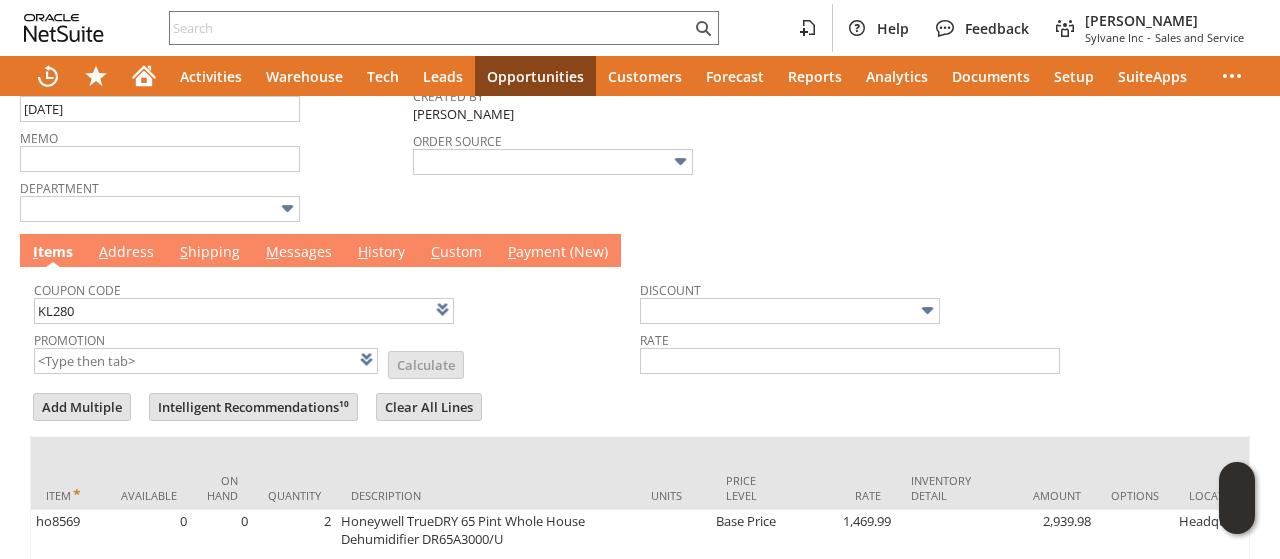 type on "KL280" 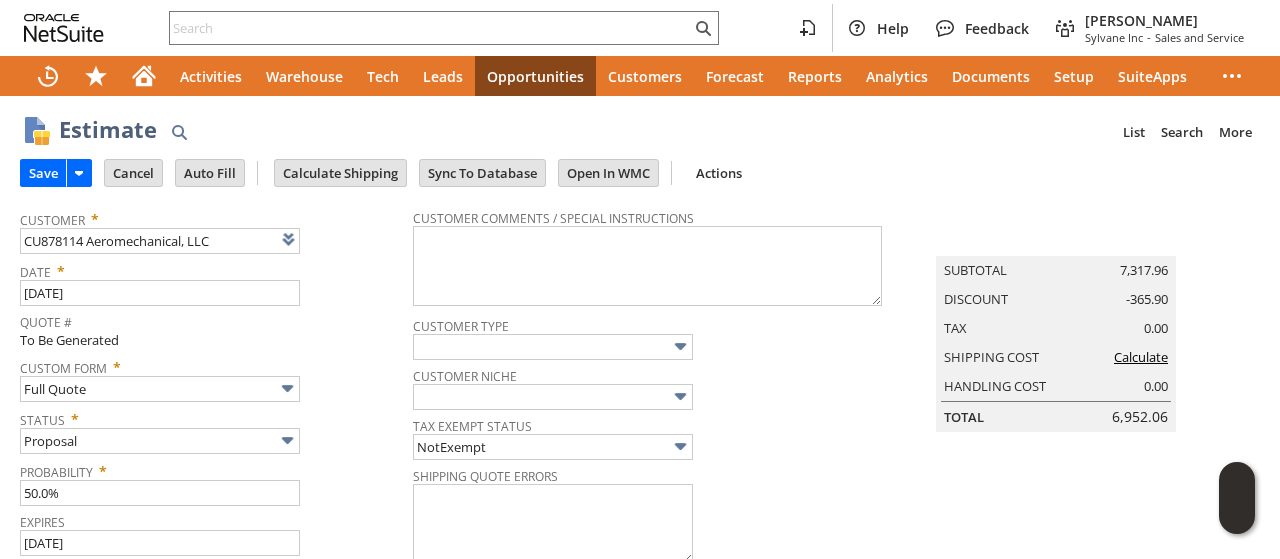 scroll, scrollTop: 0, scrollLeft: 0, axis: both 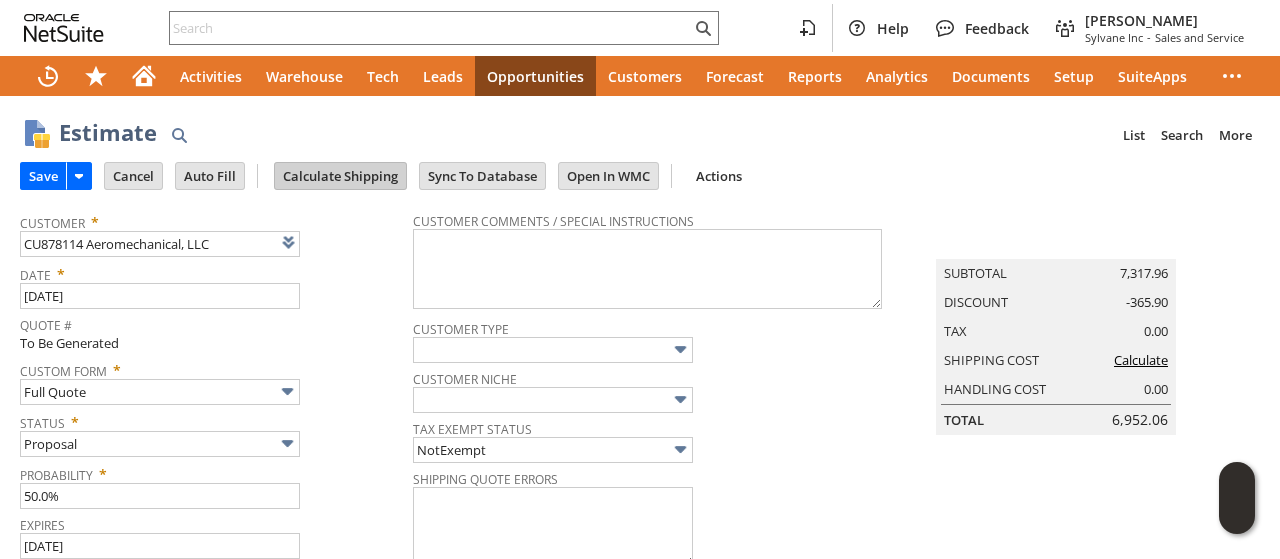 click on "Calculate Shipping" at bounding box center (340, 176) 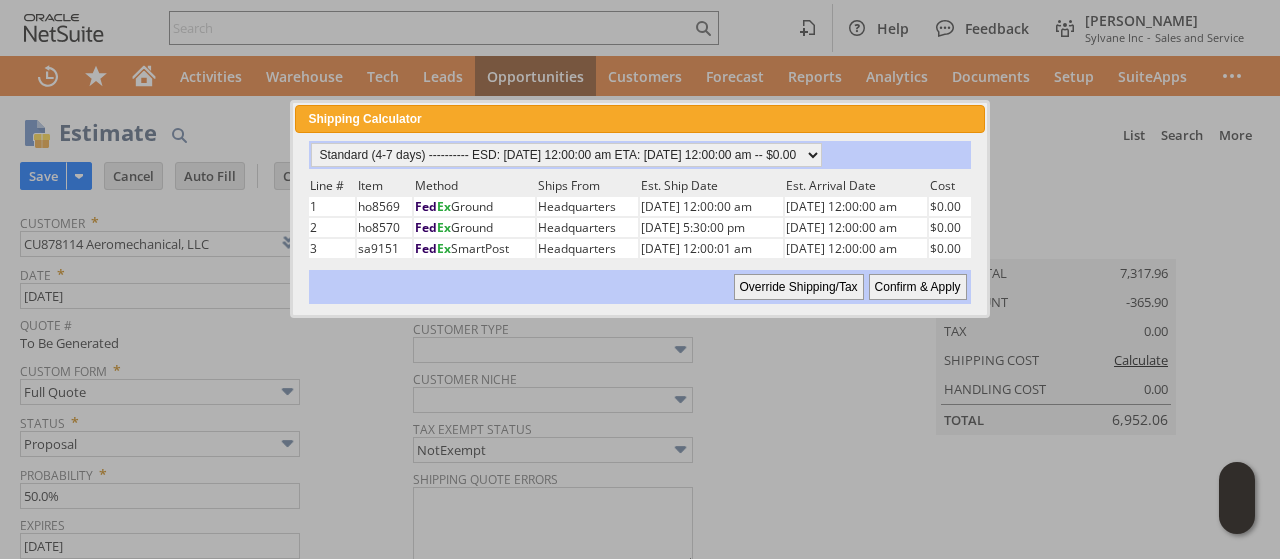 click on "Confirm & Apply" at bounding box center [918, 287] 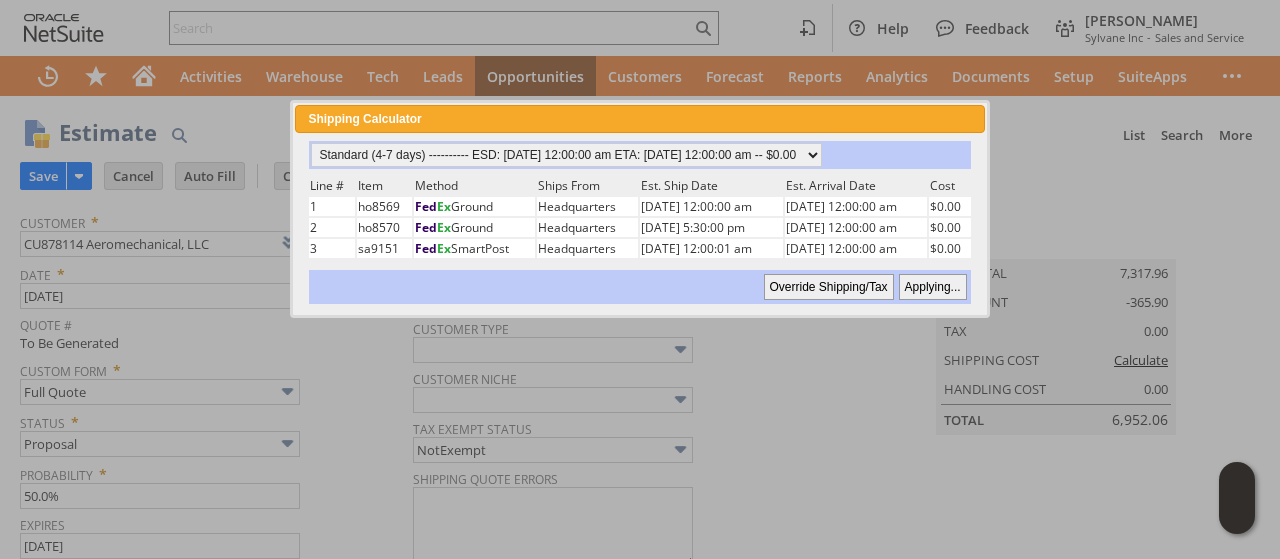 type on "OtherExemptEntity" 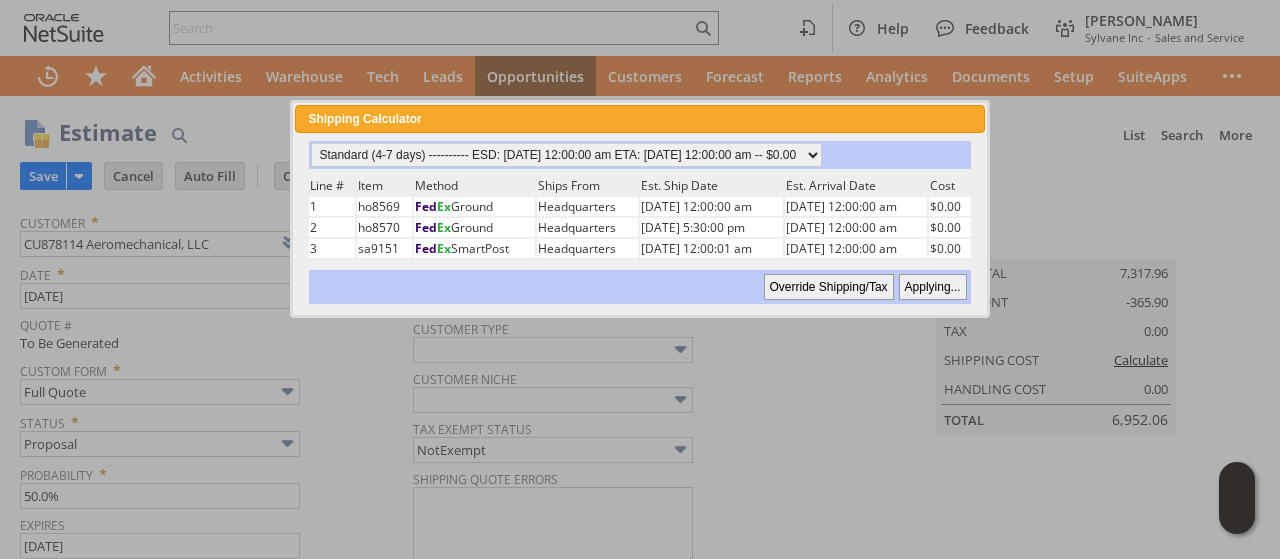 type 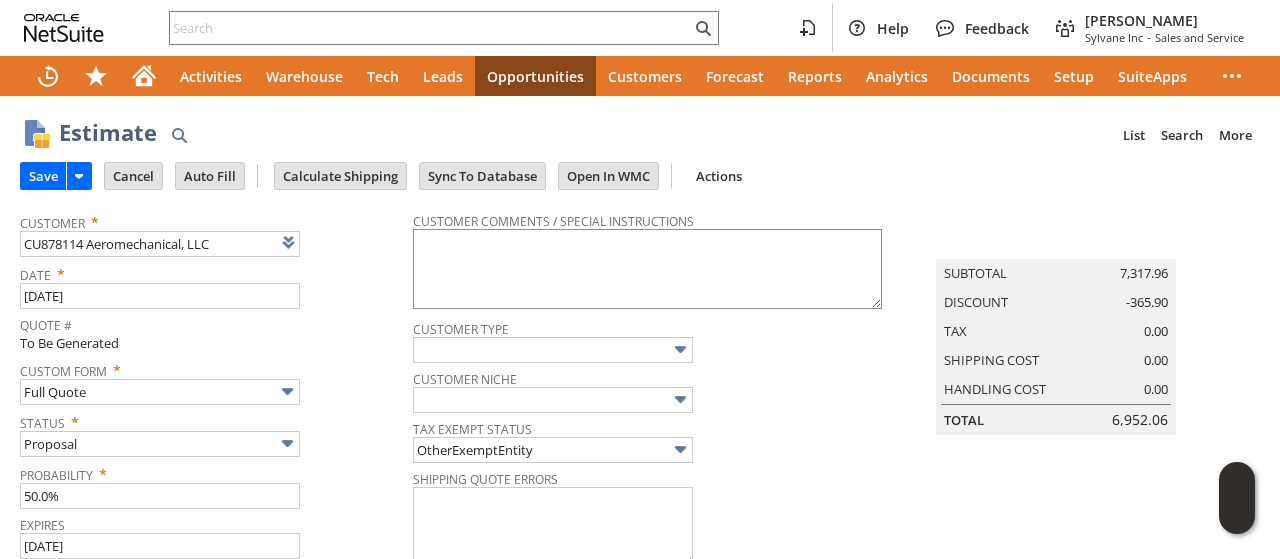 scroll, scrollTop: 888, scrollLeft: 0, axis: vertical 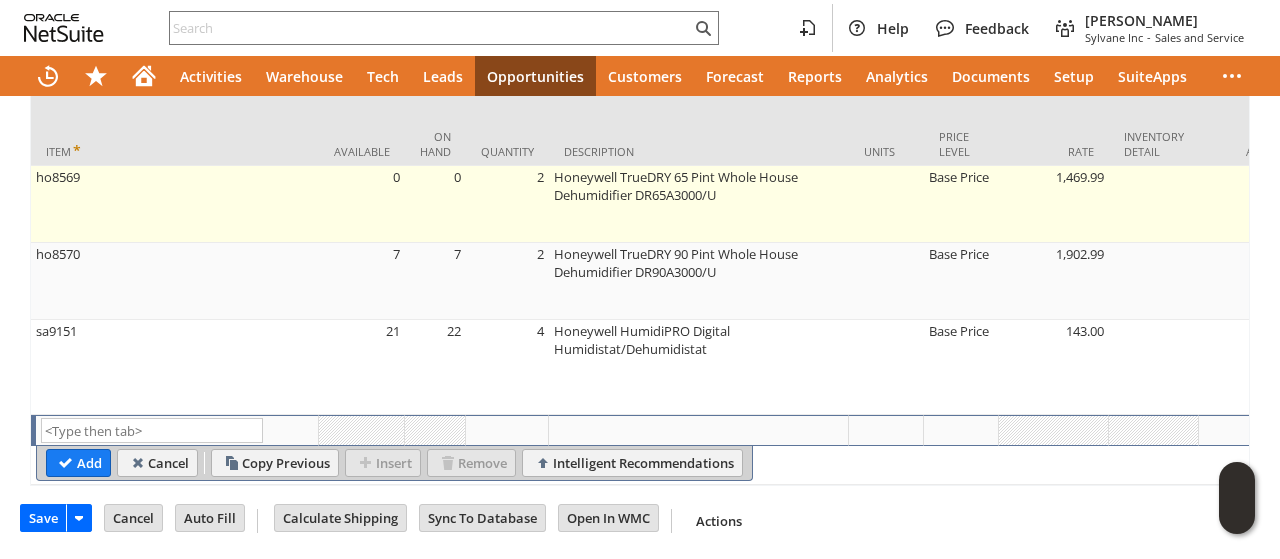 click on "Honeywell TrueDRY 65 Pint Whole House Dehumidifier DR65A3000/U" at bounding box center [699, 204] 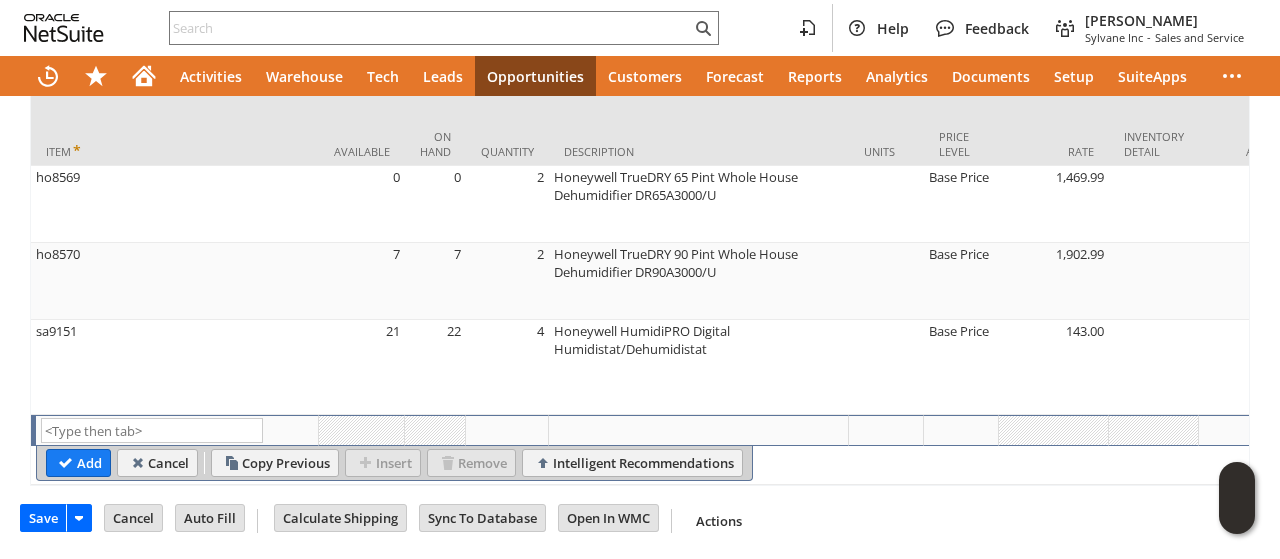 type on "Honeywell TrueDRY 65 Pint Whole House Dehumidifier DR65A3000/U" 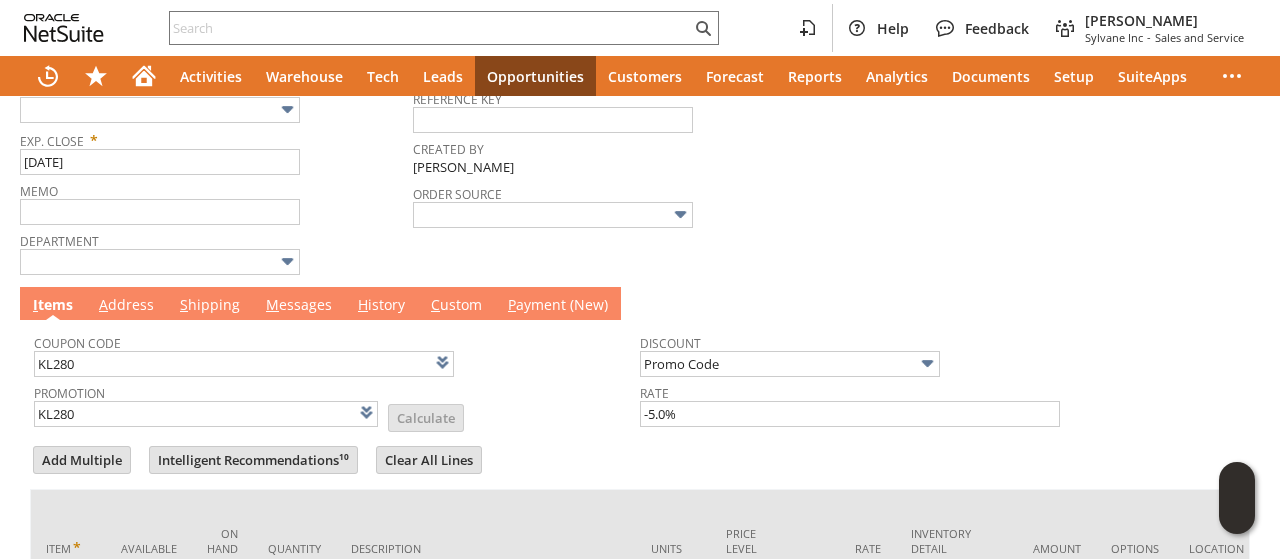 type on "Honeywell TrueDRY 65 Pint Whole House Dehumidifier DR65A3000/U (shipping 8/13)" 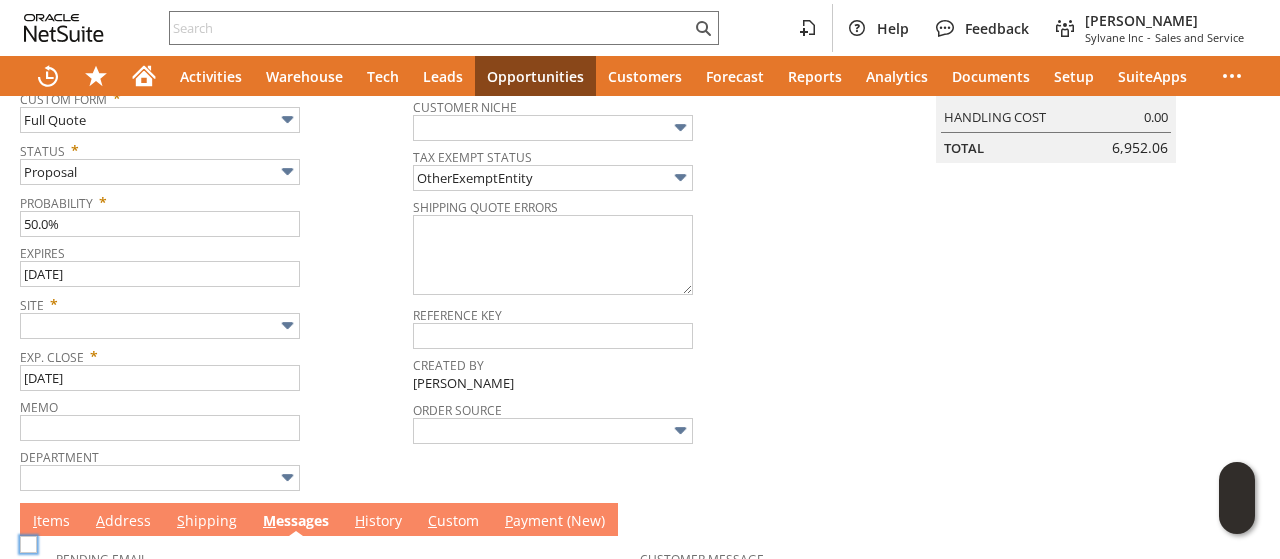 scroll, scrollTop: 229, scrollLeft: 0, axis: vertical 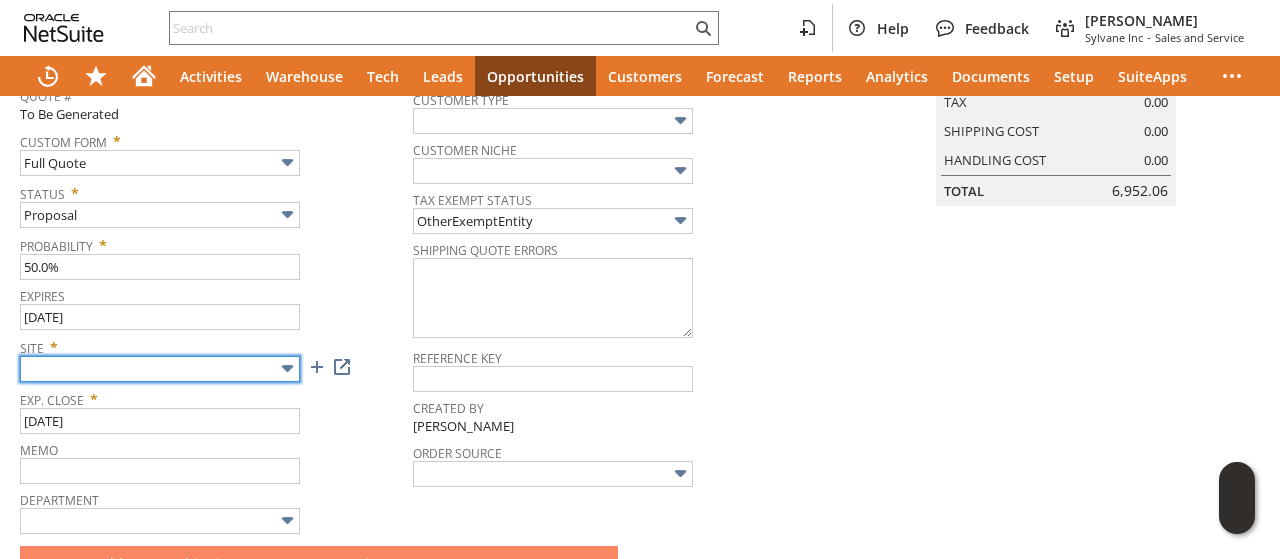 click at bounding box center [160, 369] 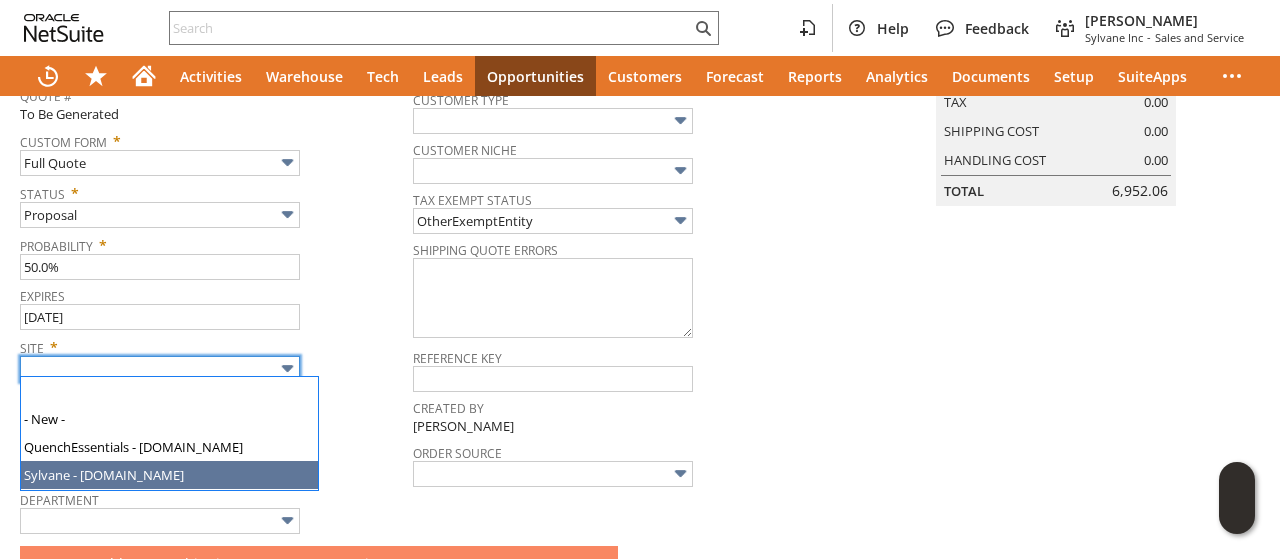 type on "Sylvane - [DOMAIN_NAME]" 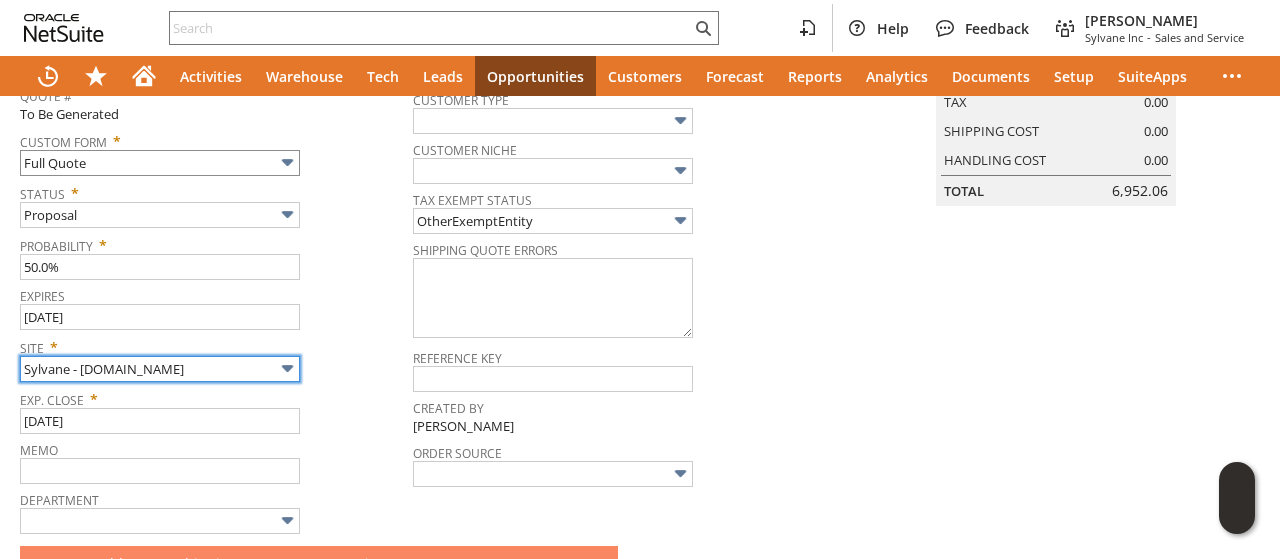 scroll, scrollTop: 0, scrollLeft: 0, axis: both 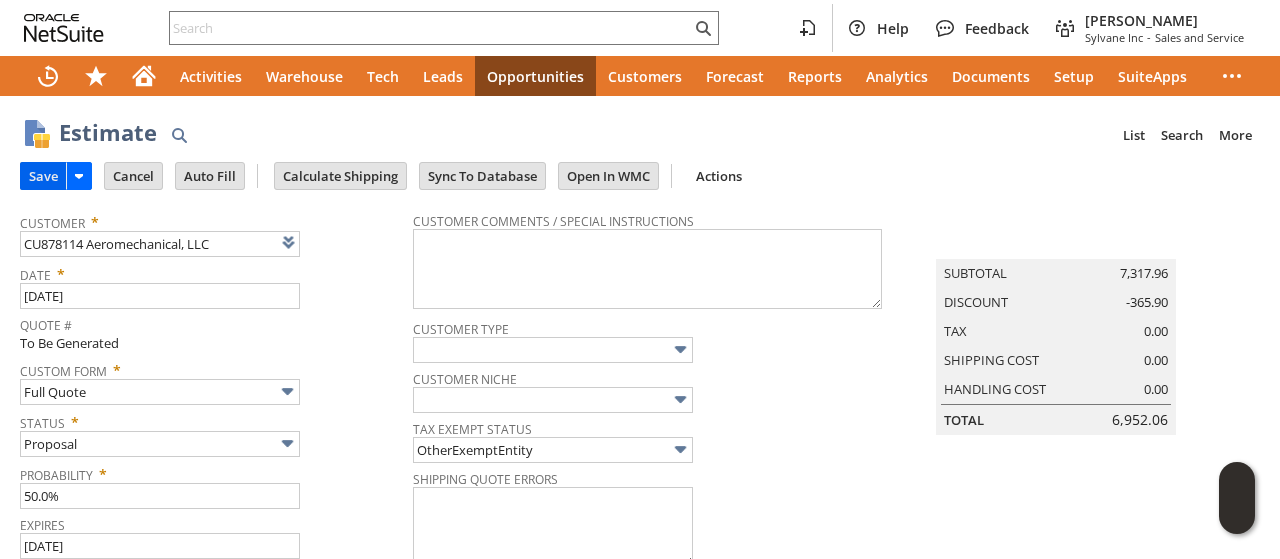 click on "Save" at bounding box center [43, 176] 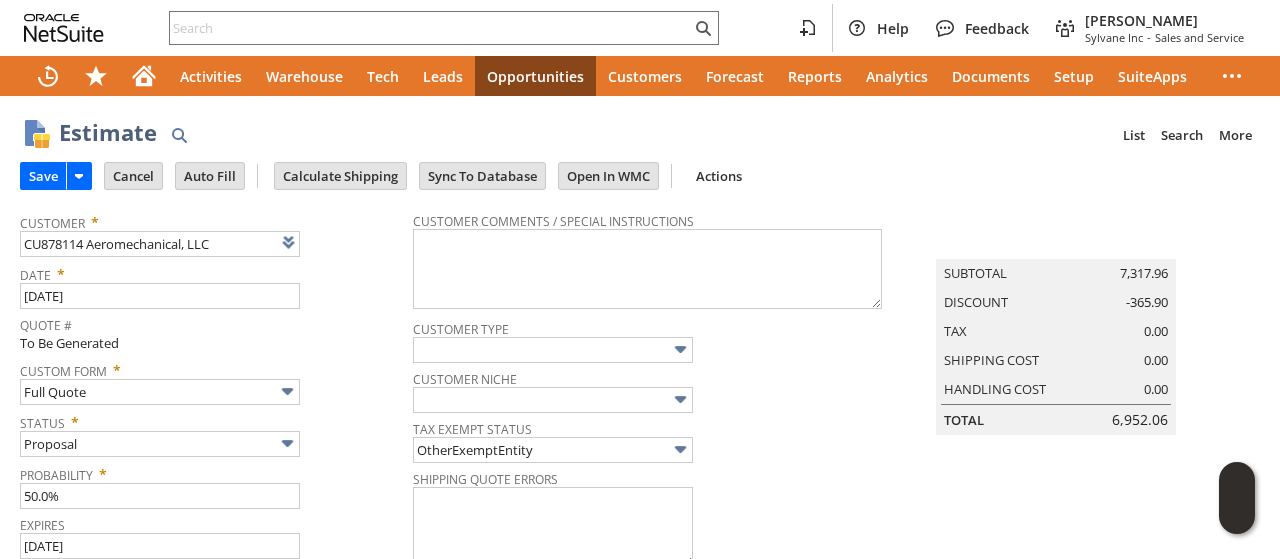 scroll, scrollTop: 429, scrollLeft: 0, axis: vertical 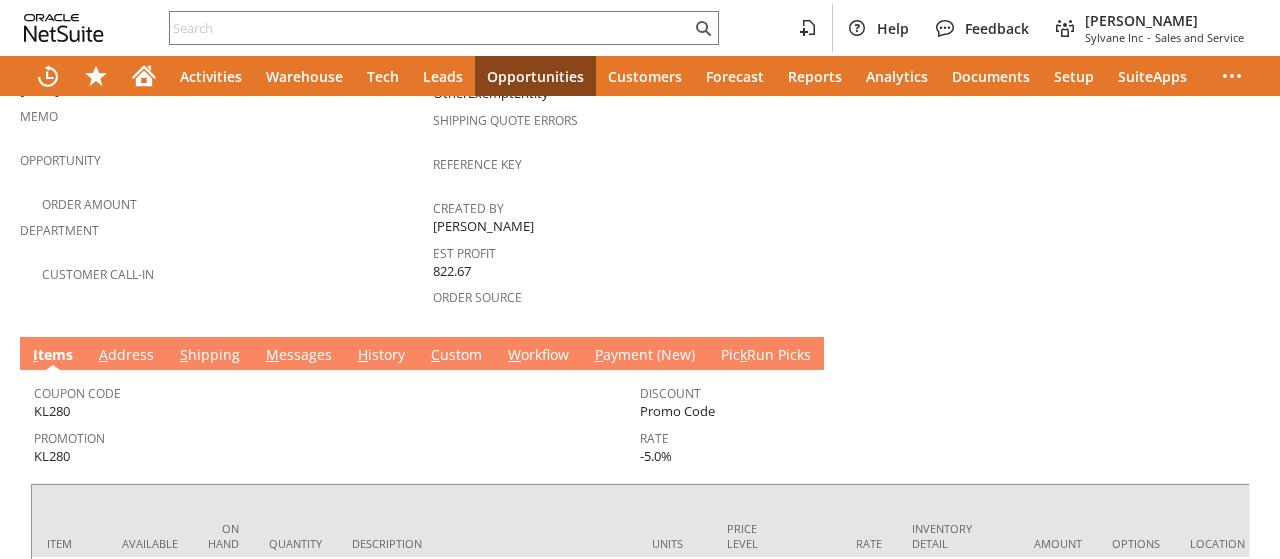 click on "M essages" at bounding box center (299, 356) 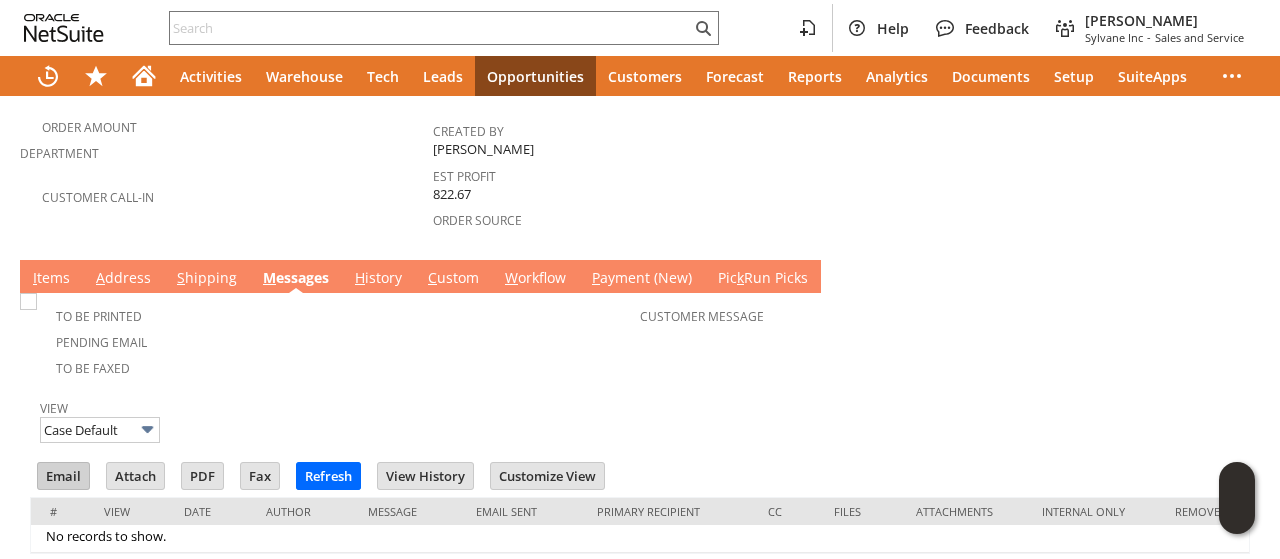 scroll, scrollTop: 684, scrollLeft: 0, axis: vertical 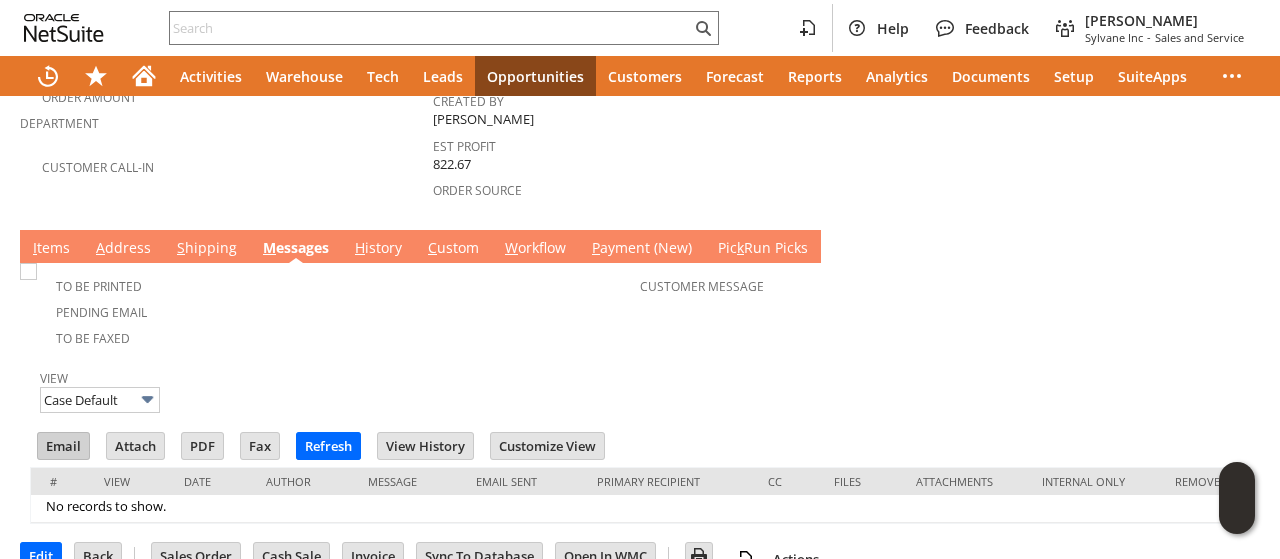 click on "Email" at bounding box center [63, 446] 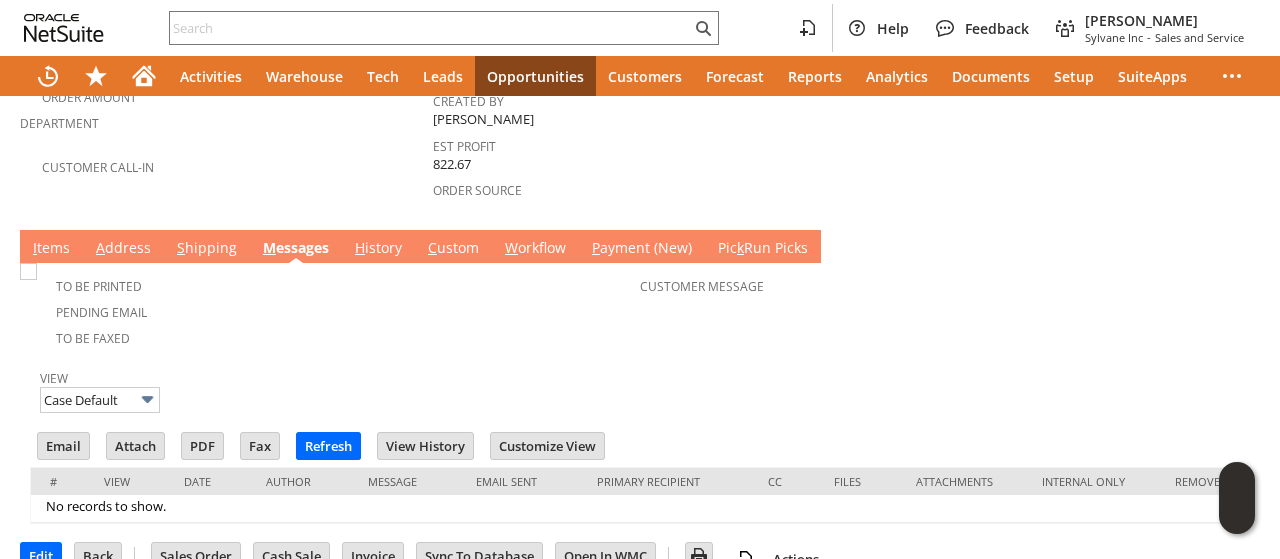 click on "Customer Message" at bounding box center [938, 293] 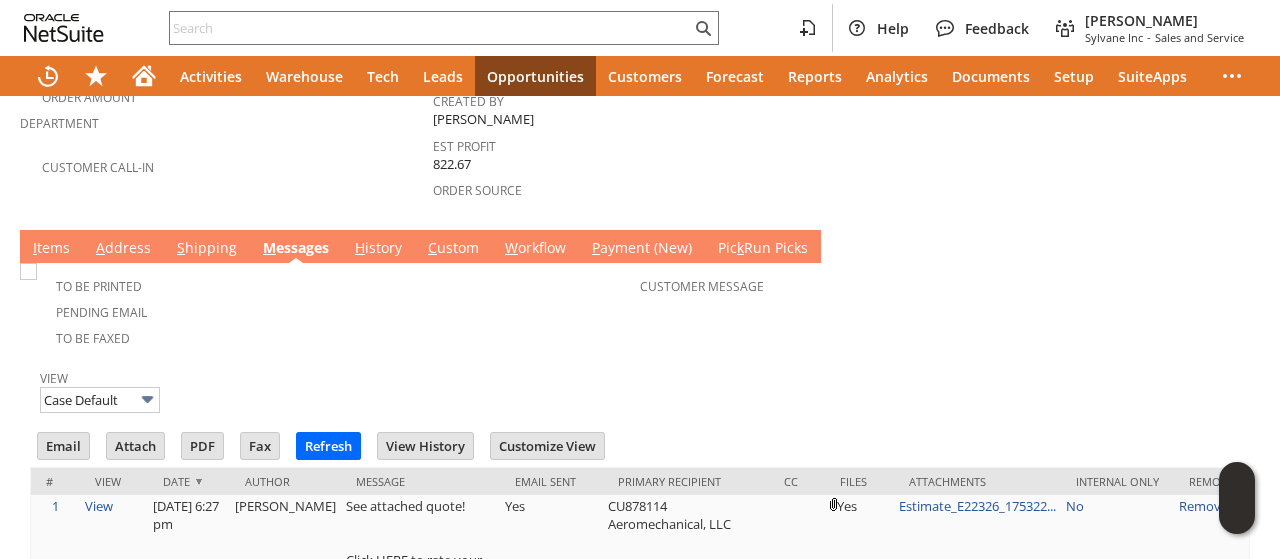 scroll, scrollTop: 0, scrollLeft: 0, axis: both 